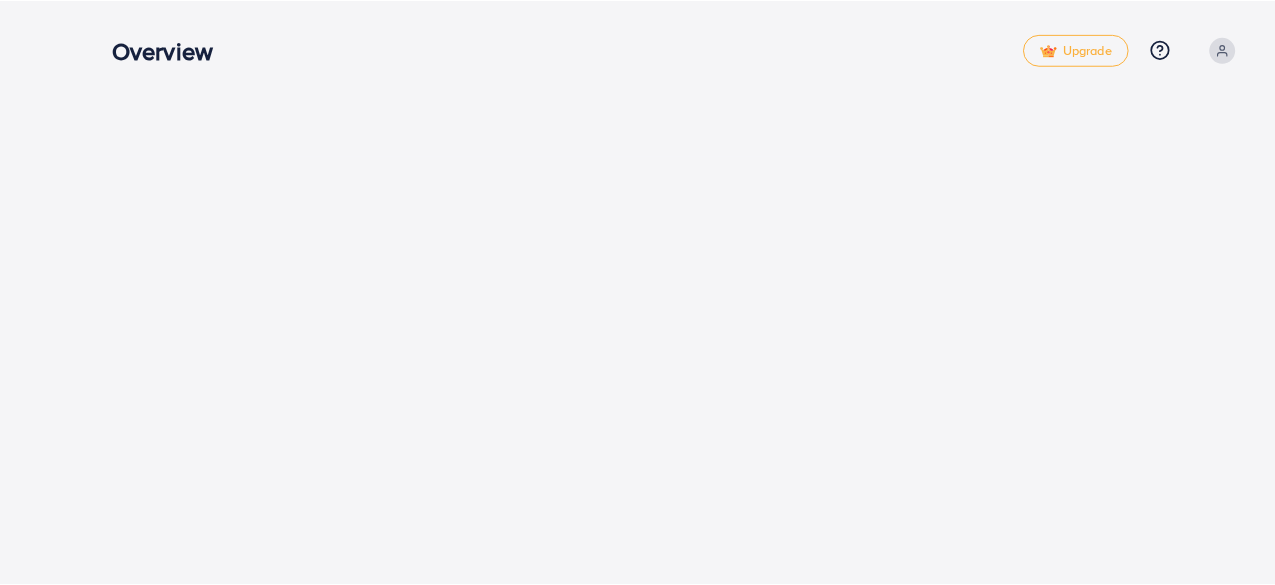 scroll, scrollTop: 0, scrollLeft: 0, axis: both 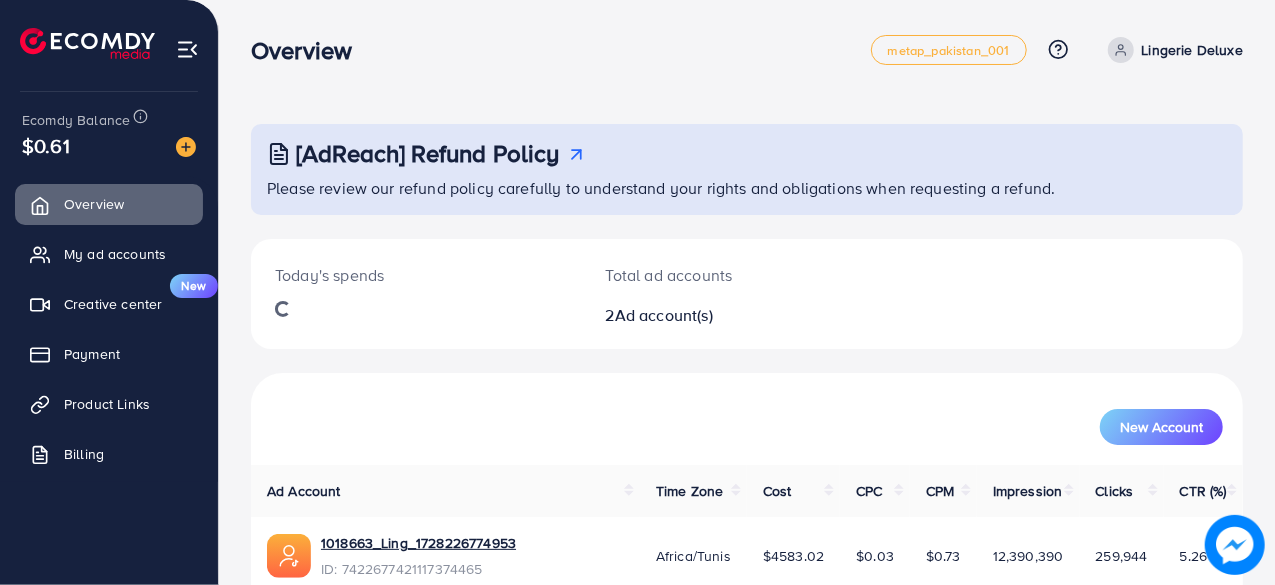 click 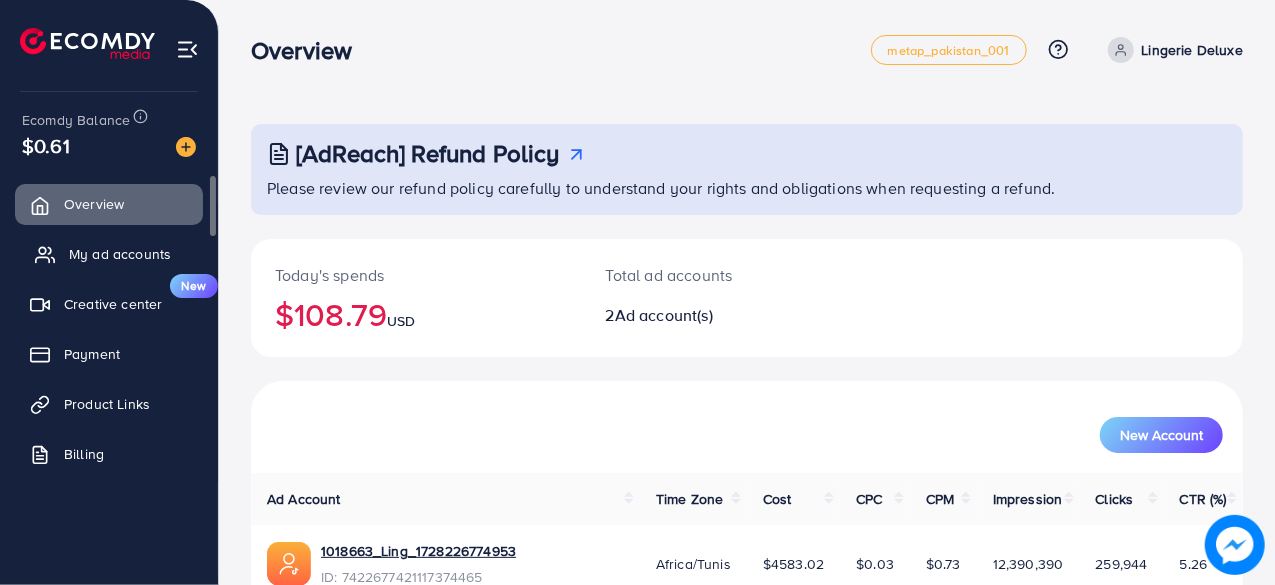click on "My ad accounts" at bounding box center [120, 254] 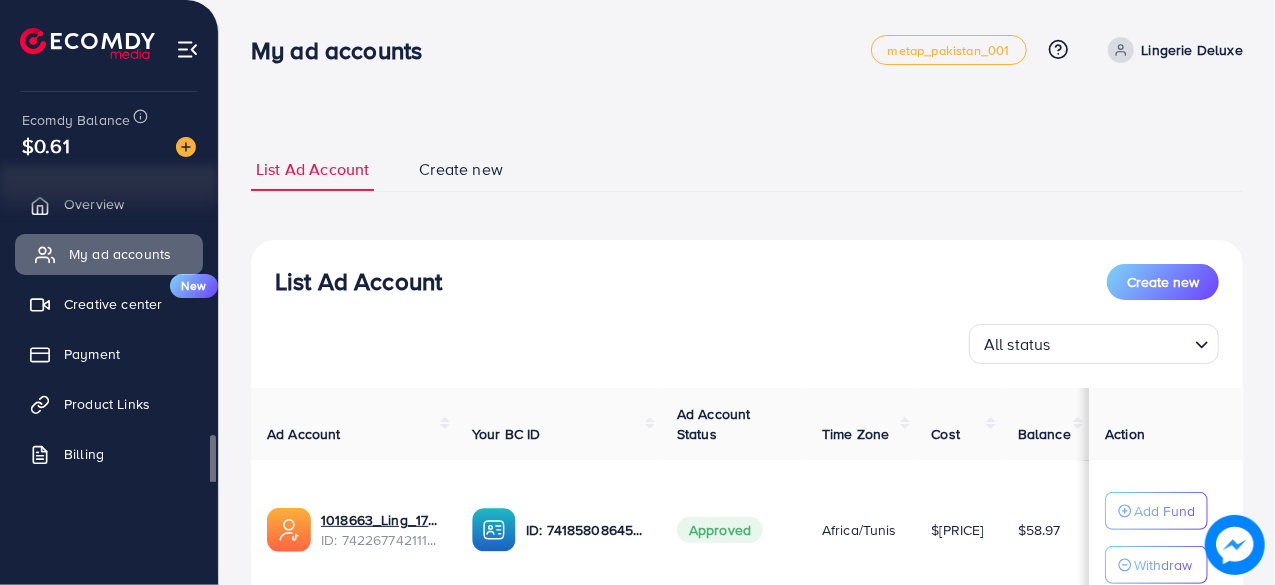 scroll, scrollTop: 13, scrollLeft: 0, axis: vertical 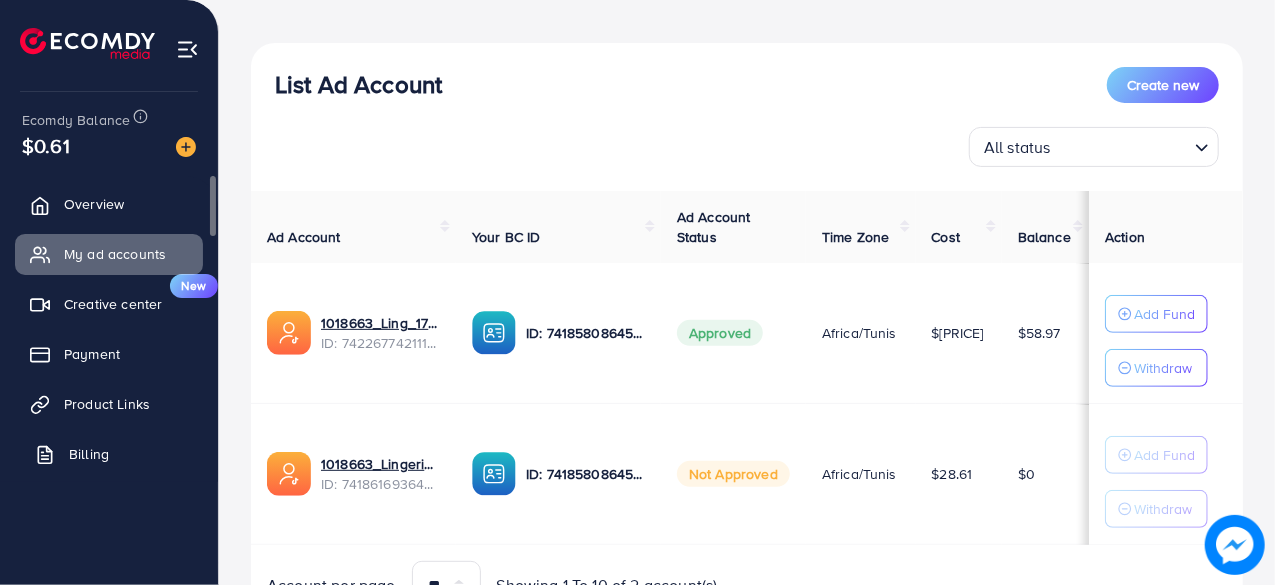 click on "Billing" at bounding box center [109, 454] 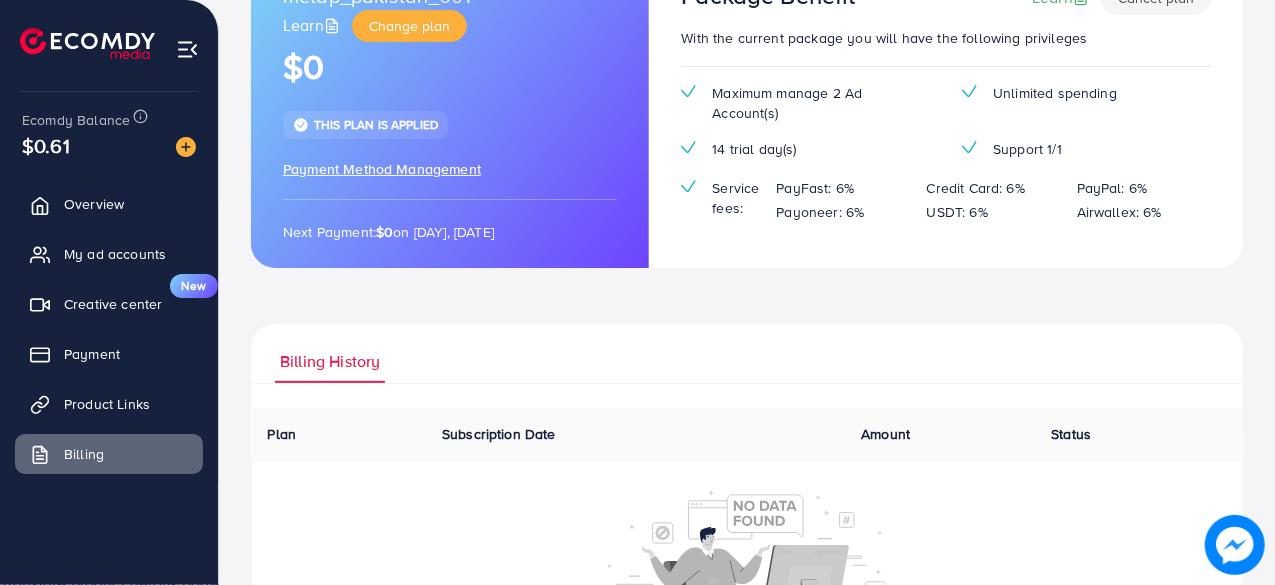 scroll, scrollTop: 334, scrollLeft: 0, axis: vertical 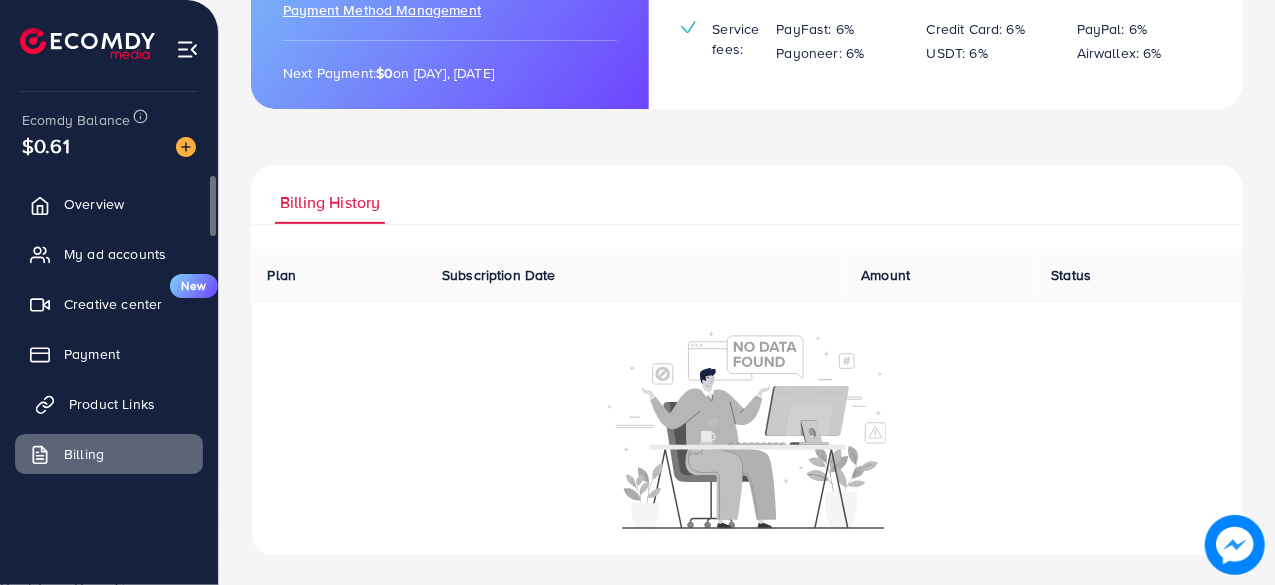 click on "Product Links" at bounding box center [112, 404] 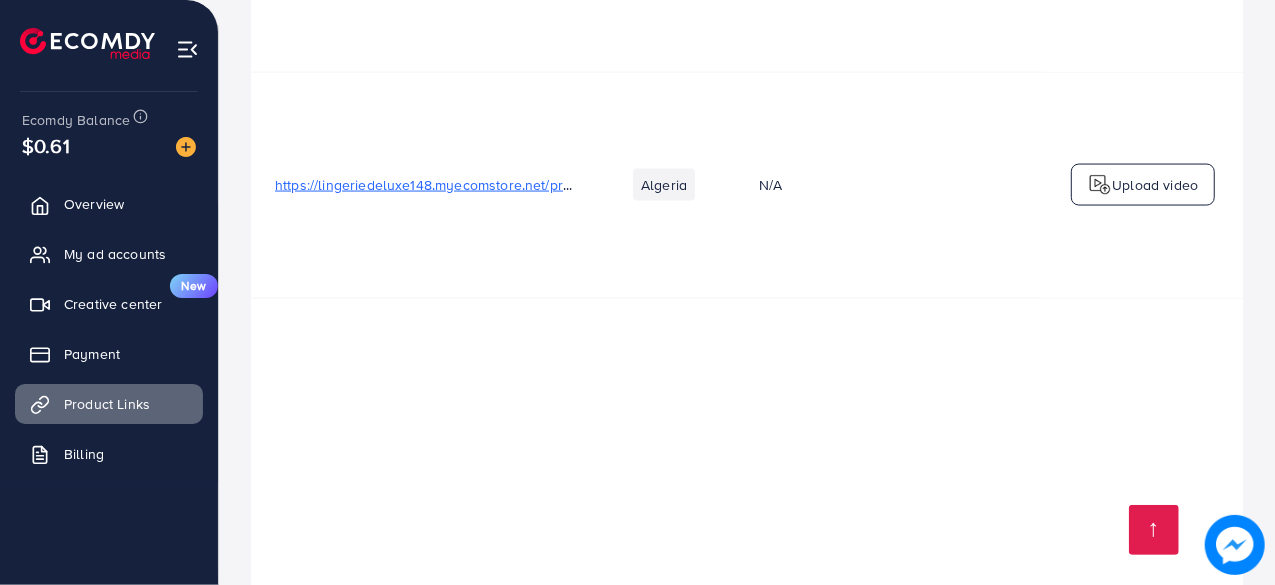 scroll, scrollTop: 1900, scrollLeft: 0, axis: vertical 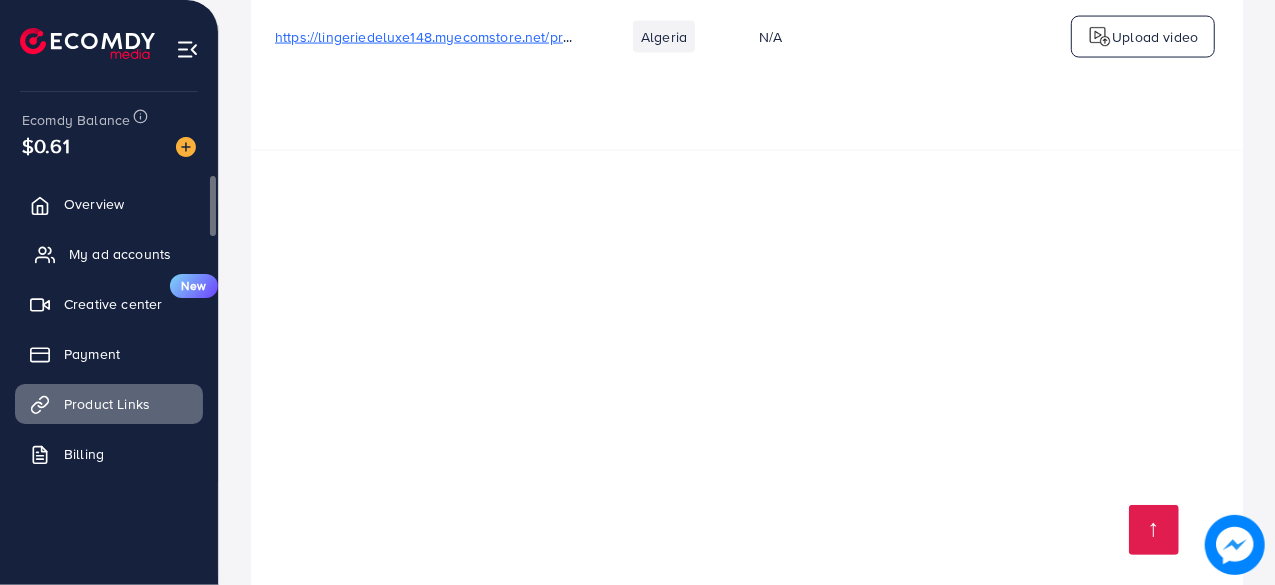 click on "My ad accounts" at bounding box center [109, 254] 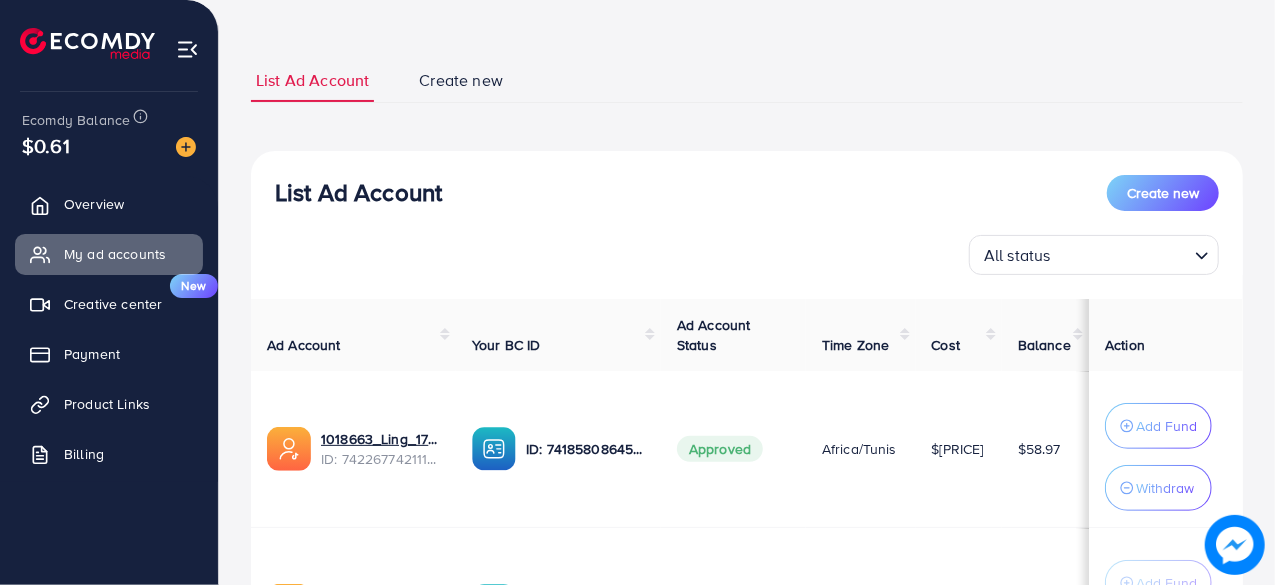 scroll, scrollTop: 329, scrollLeft: 0, axis: vertical 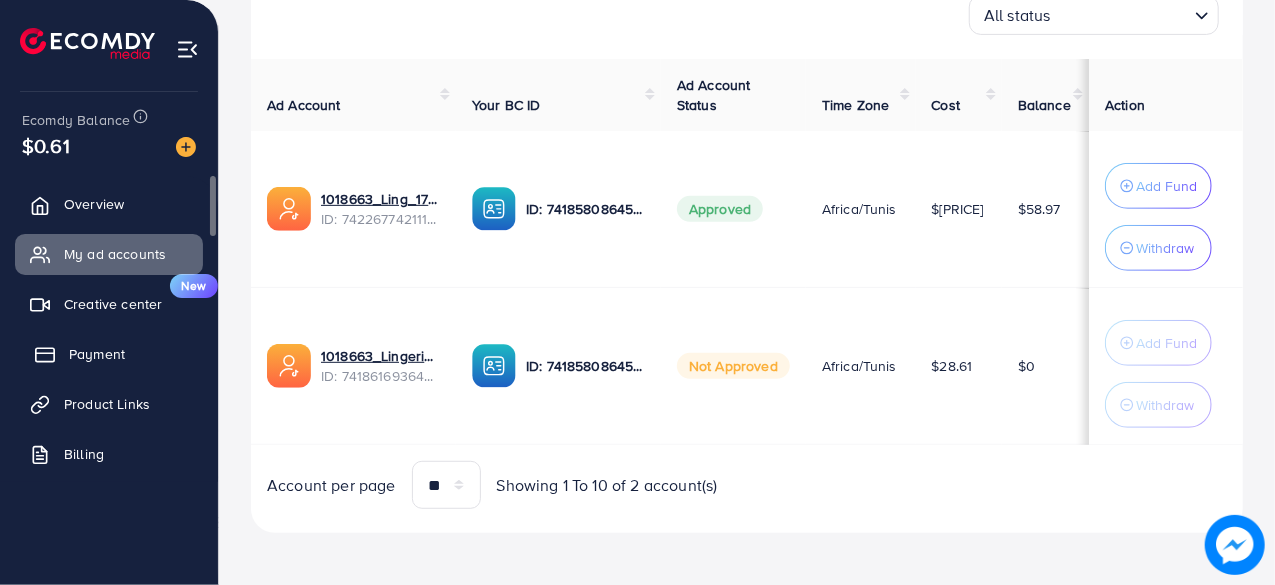 click on "Payment" at bounding box center (109, 354) 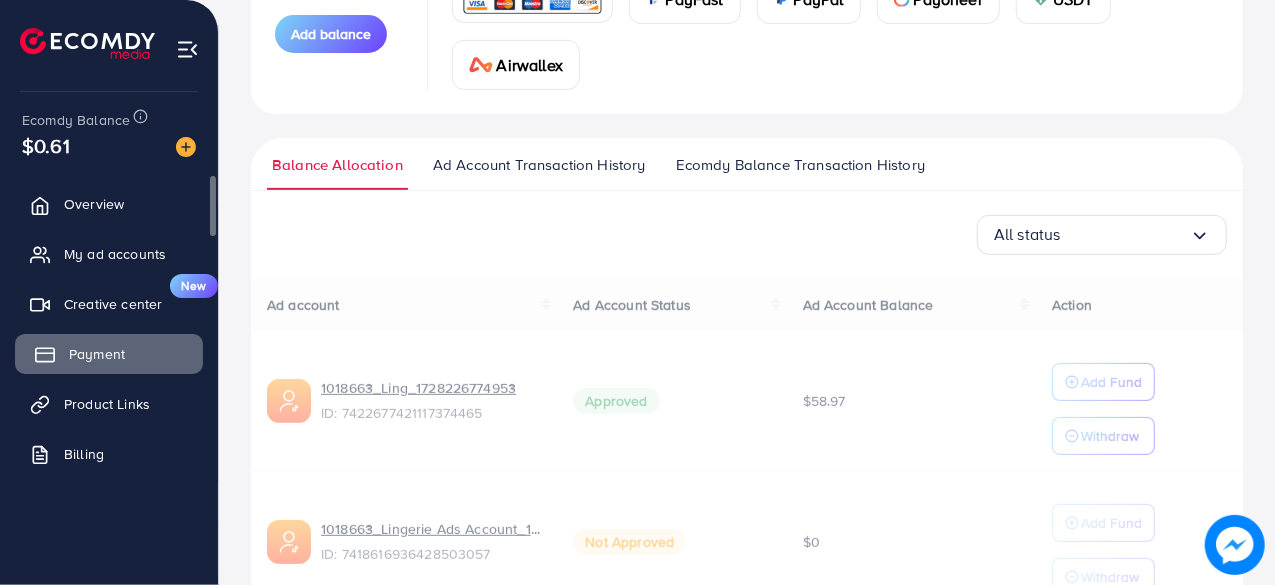 scroll, scrollTop: 0, scrollLeft: 0, axis: both 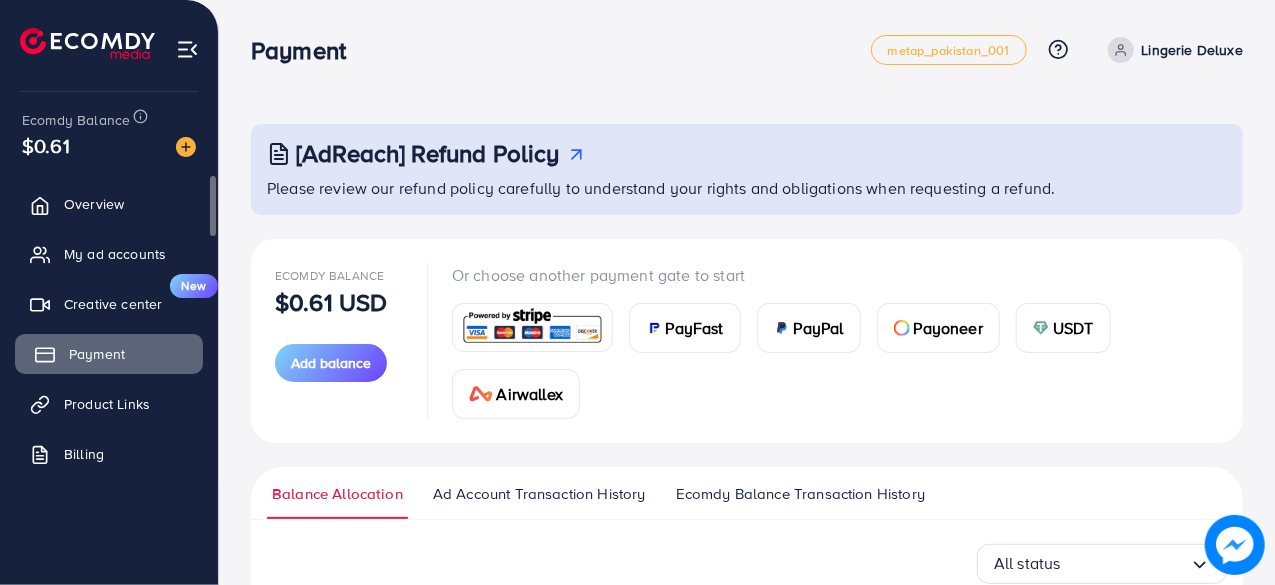 click on "Payment" at bounding box center (109, 354) 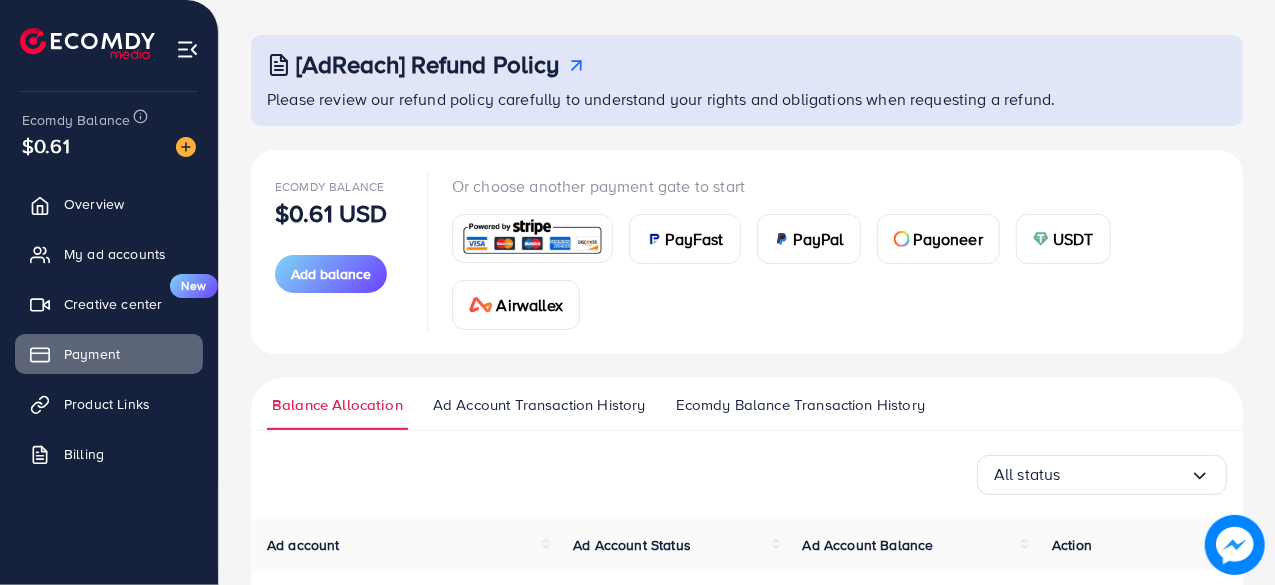 scroll, scrollTop: 200, scrollLeft: 0, axis: vertical 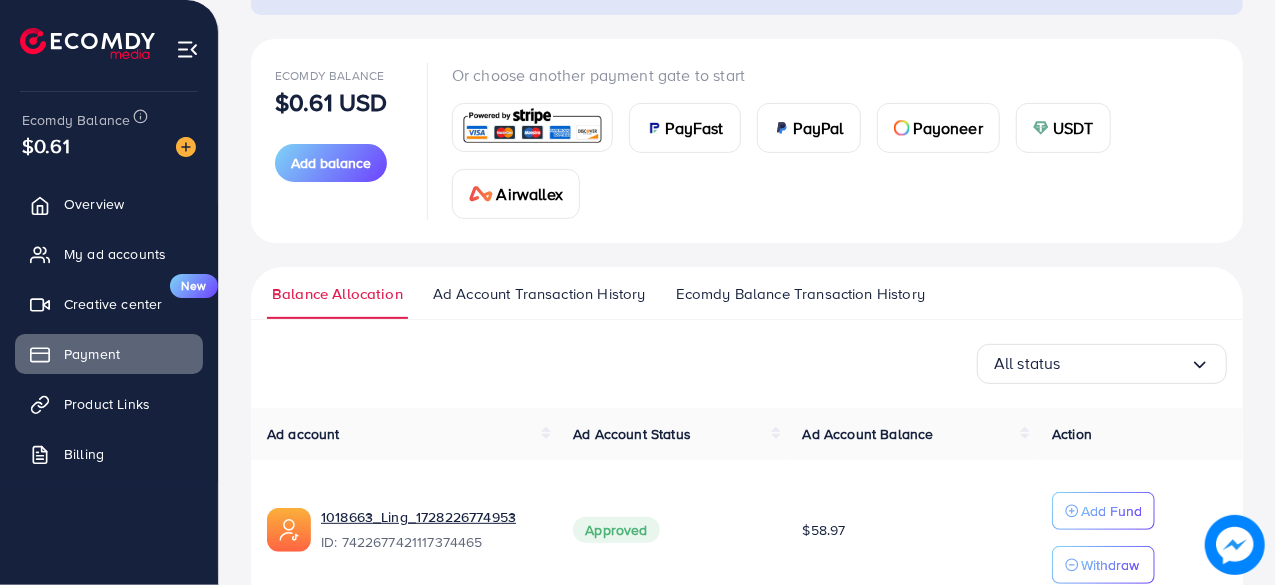 click on "USDT" at bounding box center (1073, 128) 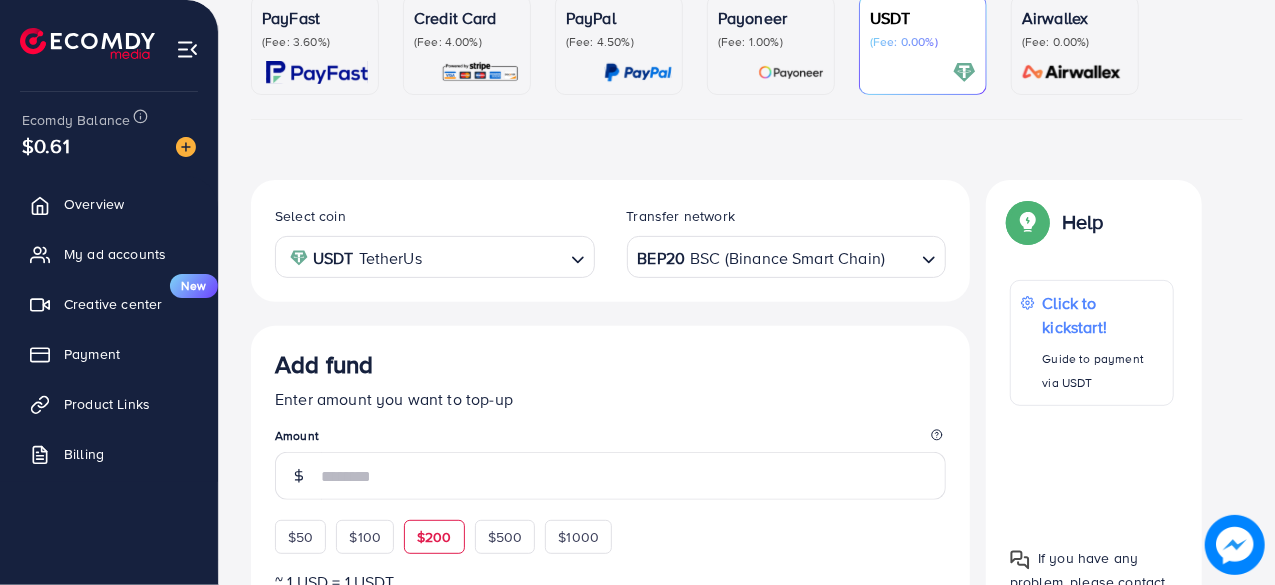 scroll, scrollTop: 482, scrollLeft: 0, axis: vertical 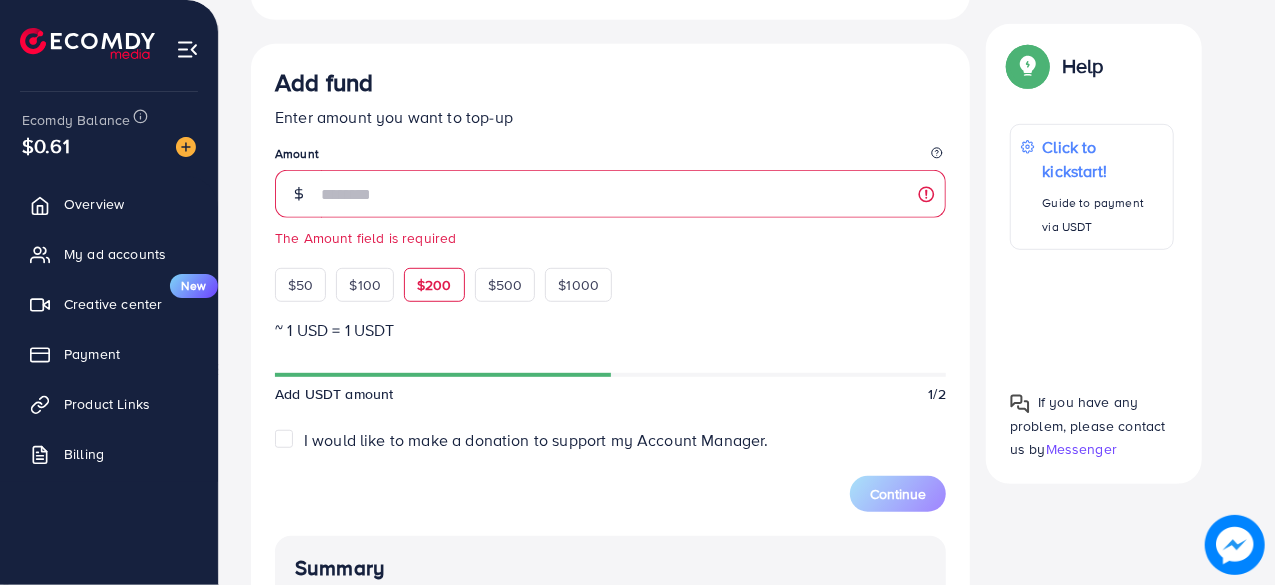 click on "$200" at bounding box center (434, 285) 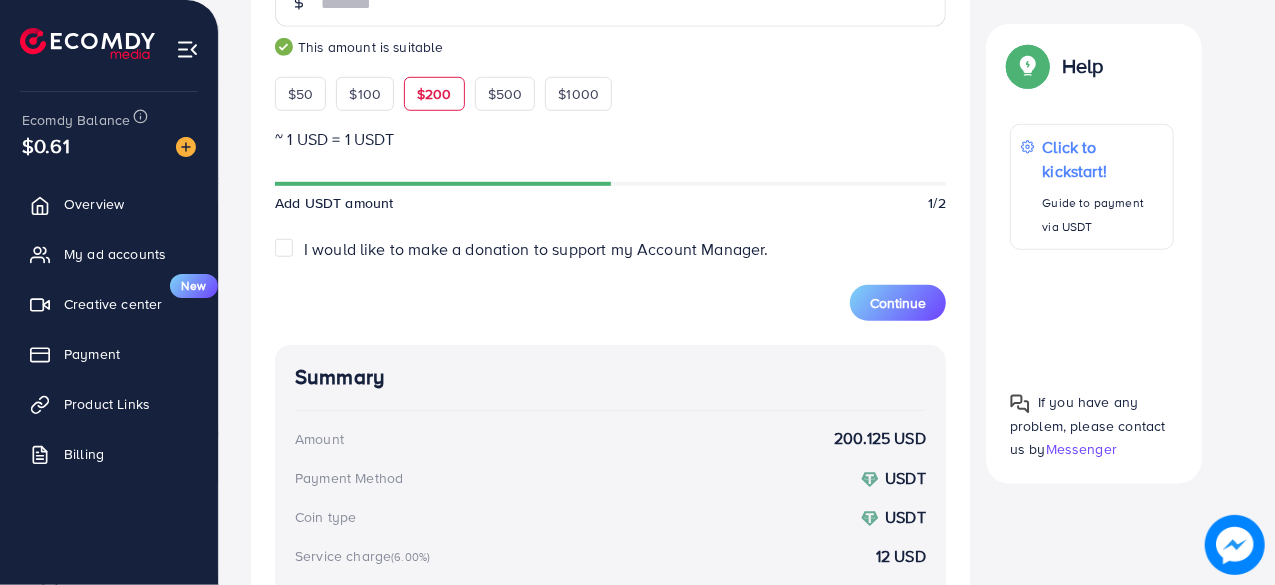 scroll, scrollTop: 624, scrollLeft: 0, axis: vertical 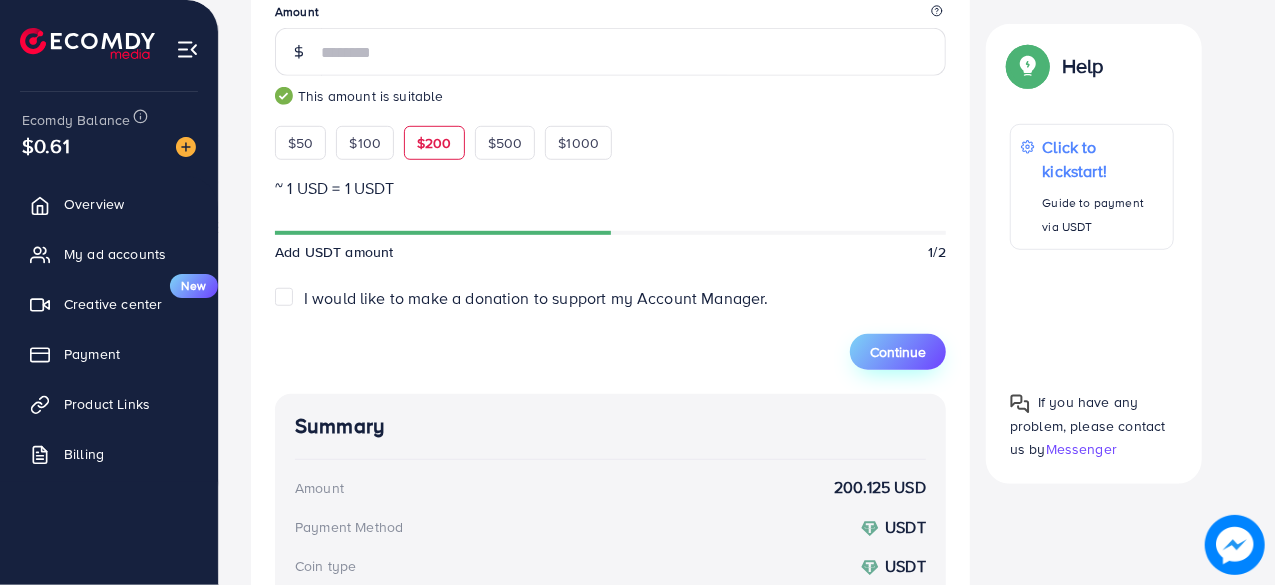 click on "Continue" at bounding box center (898, 352) 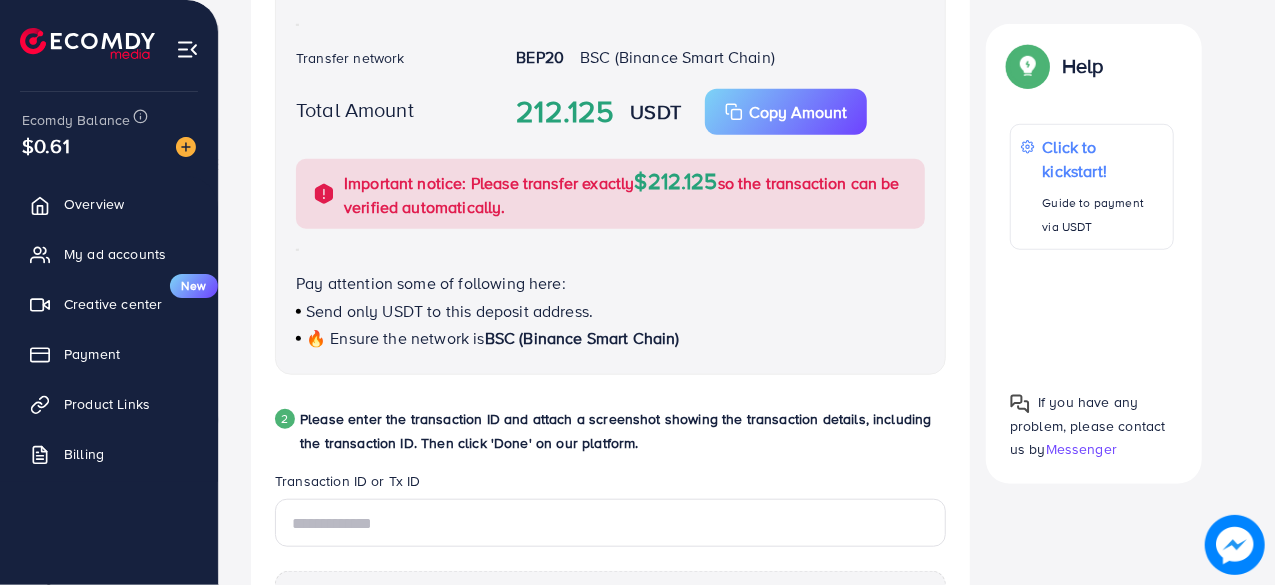 scroll, scrollTop: 600, scrollLeft: 0, axis: vertical 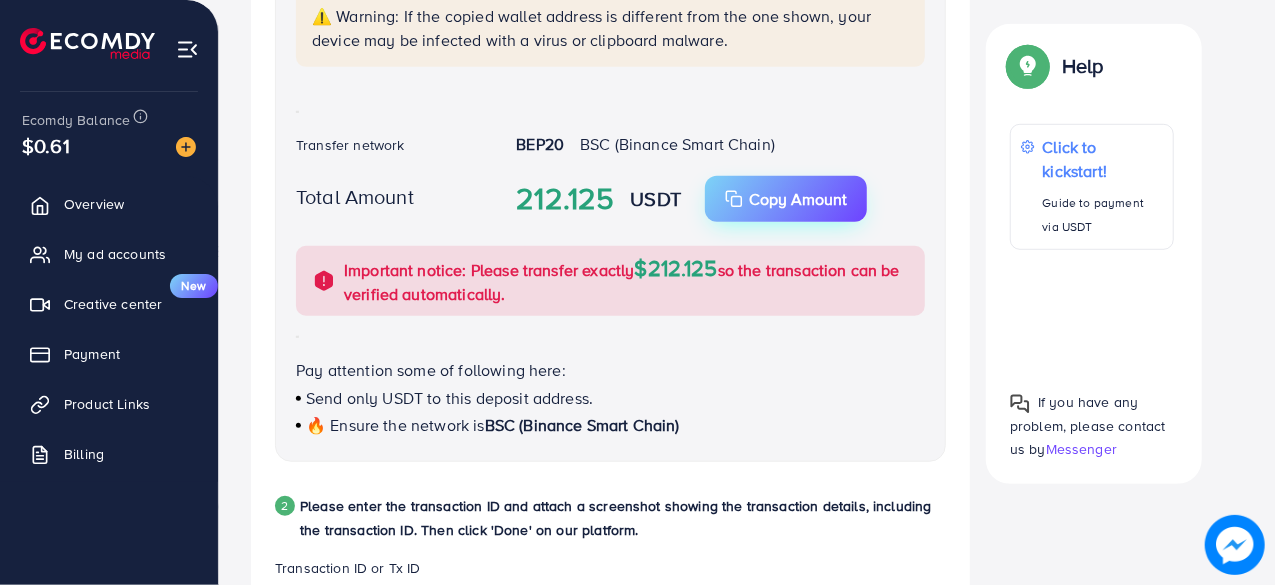 click on "Copy Amount" at bounding box center (798, 199) 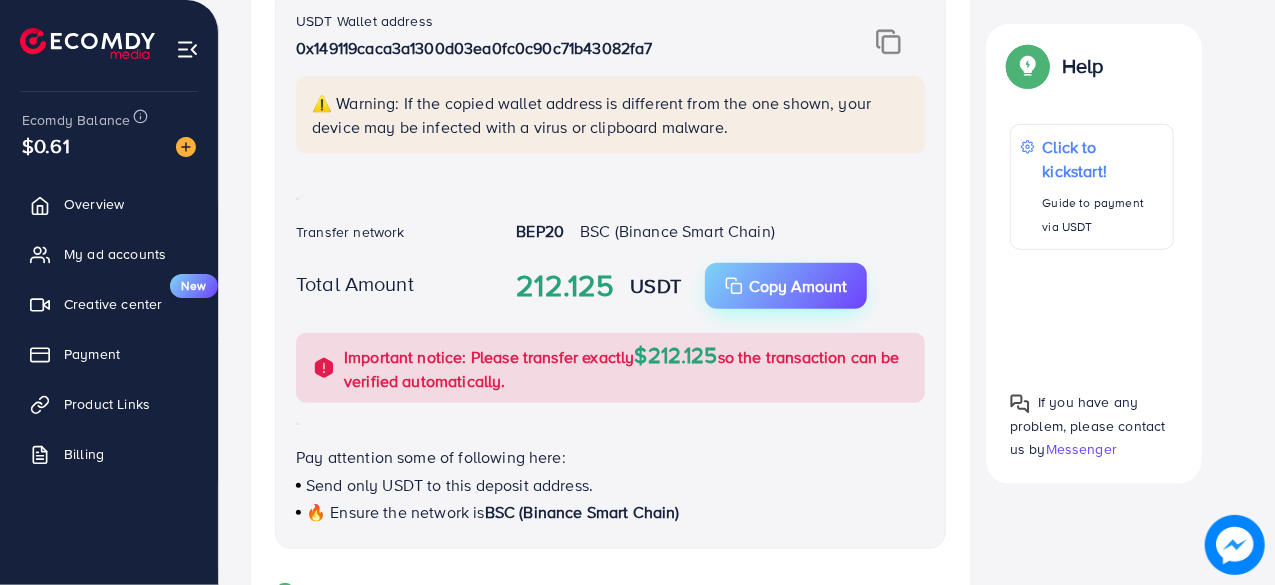 scroll, scrollTop: 300, scrollLeft: 0, axis: vertical 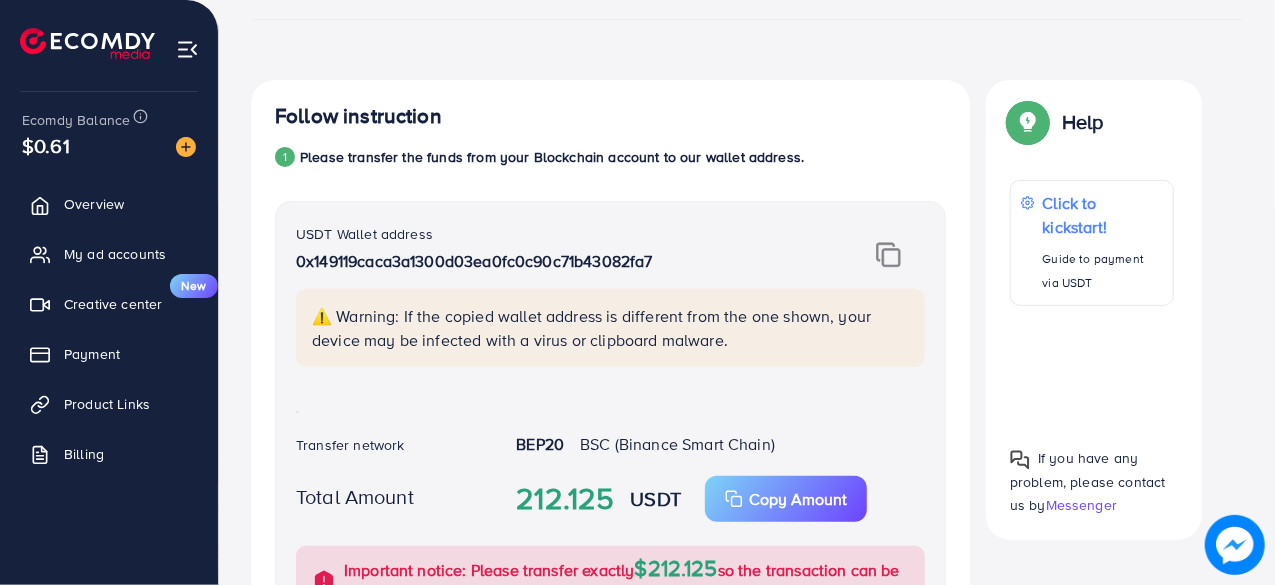 click at bounding box center (888, 255) 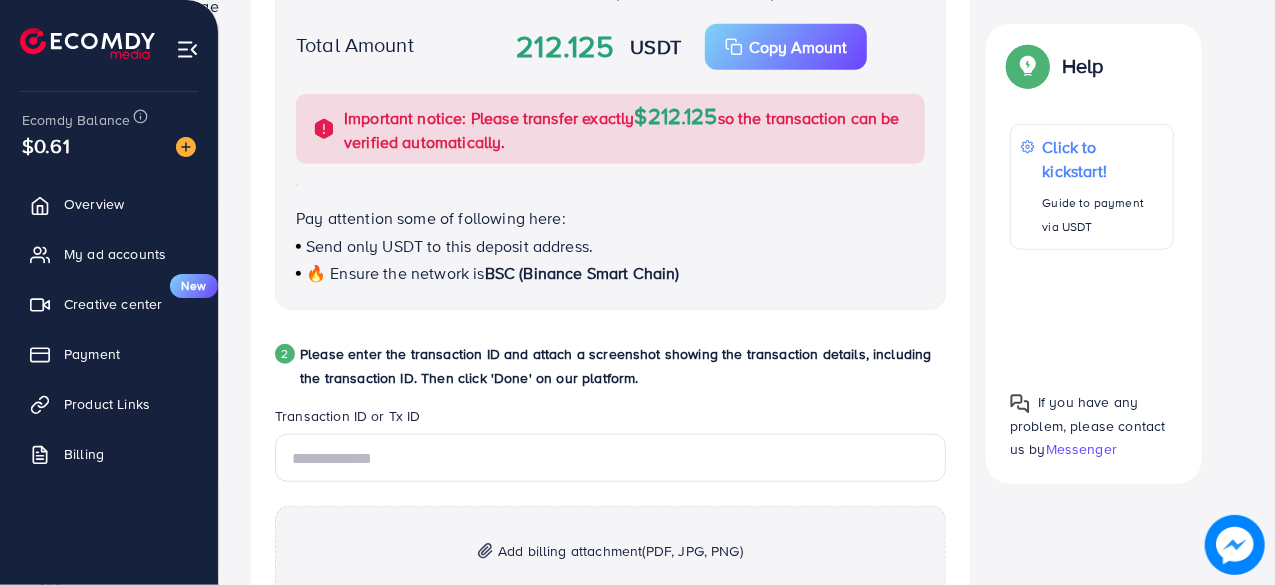 scroll, scrollTop: 800, scrollLeft: 0, axis: vertical 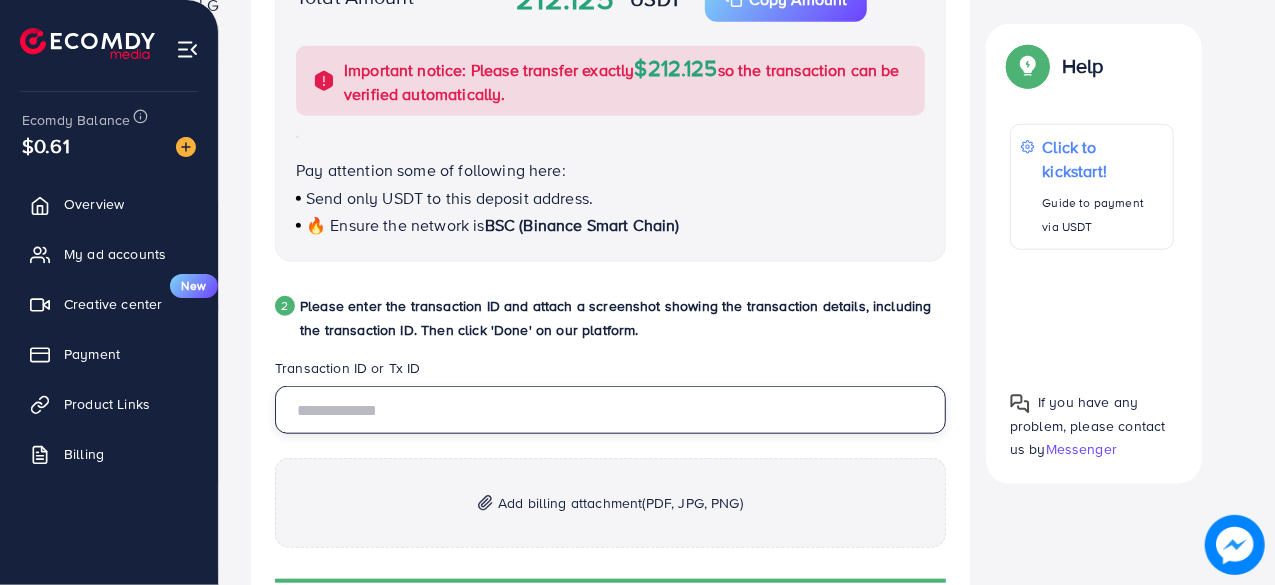 click at bounding box center (610, 410) 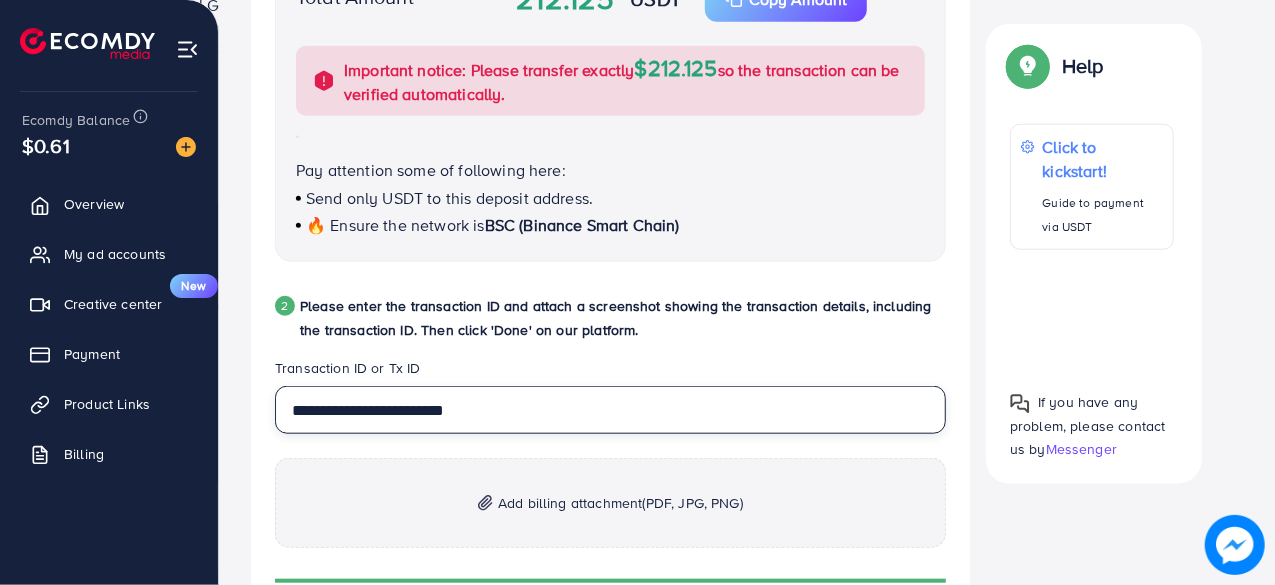 type on "**********" 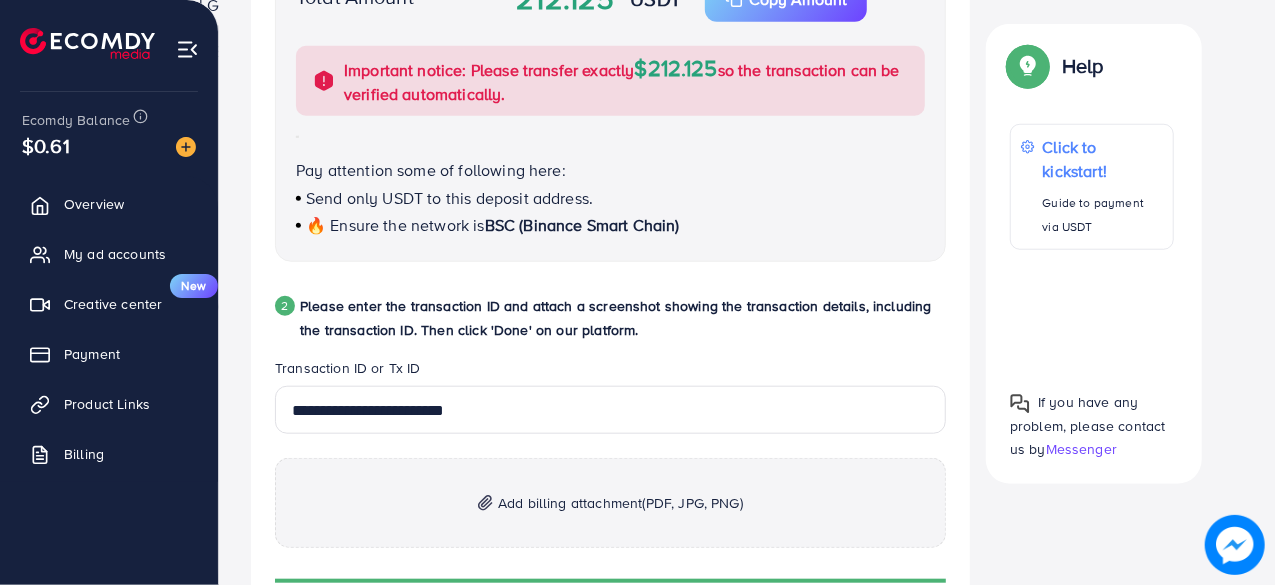 click on "Please enter the transaction ID and attach a screenshot showing the transaction details, including the transaction ID. Then click 'Done' on our platform." at bounding box center [623, 318] 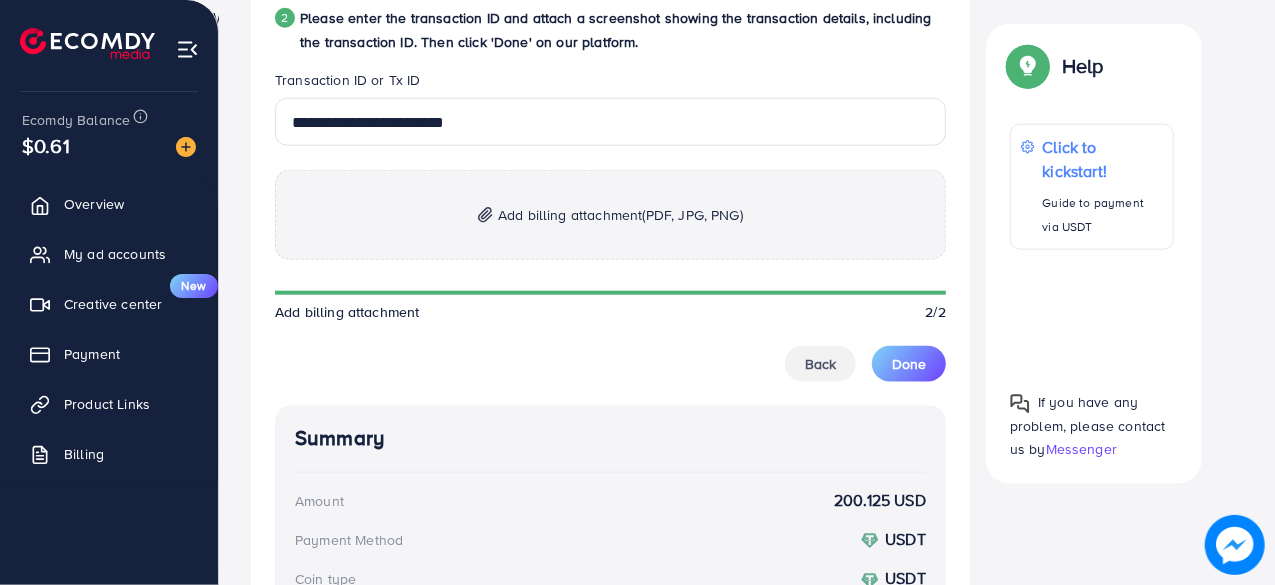 scroll, scrollTop: 1100, scrollLeft: 0, axis: vertical 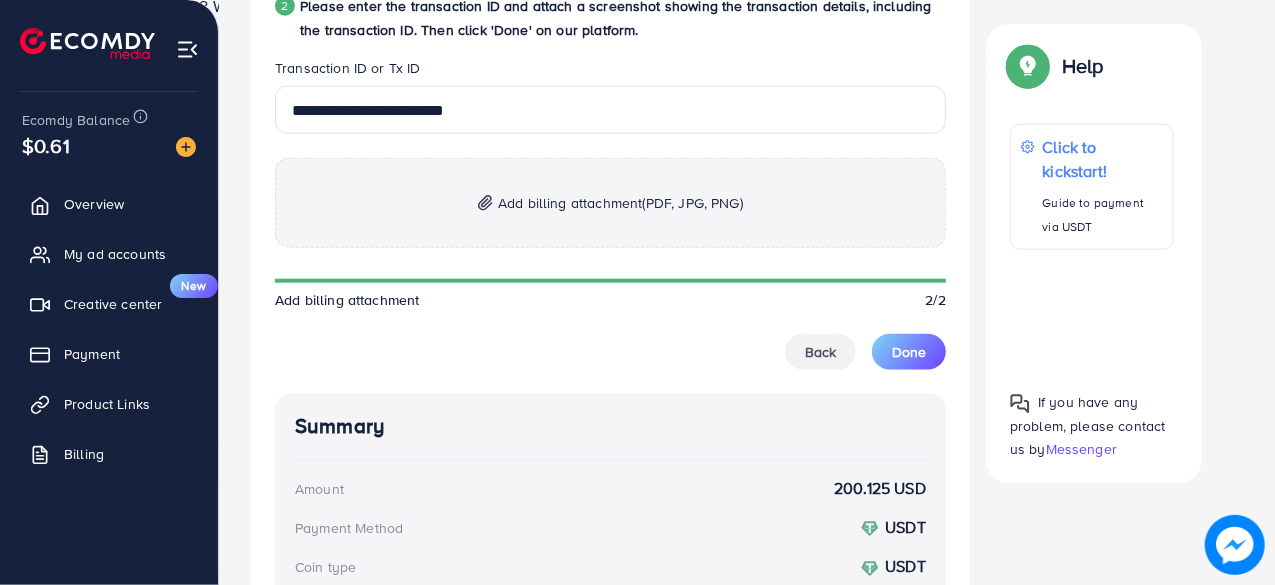 click on "Add billing attachment  (PDF, JPG, PNG)" at bounding box center [620, 203] 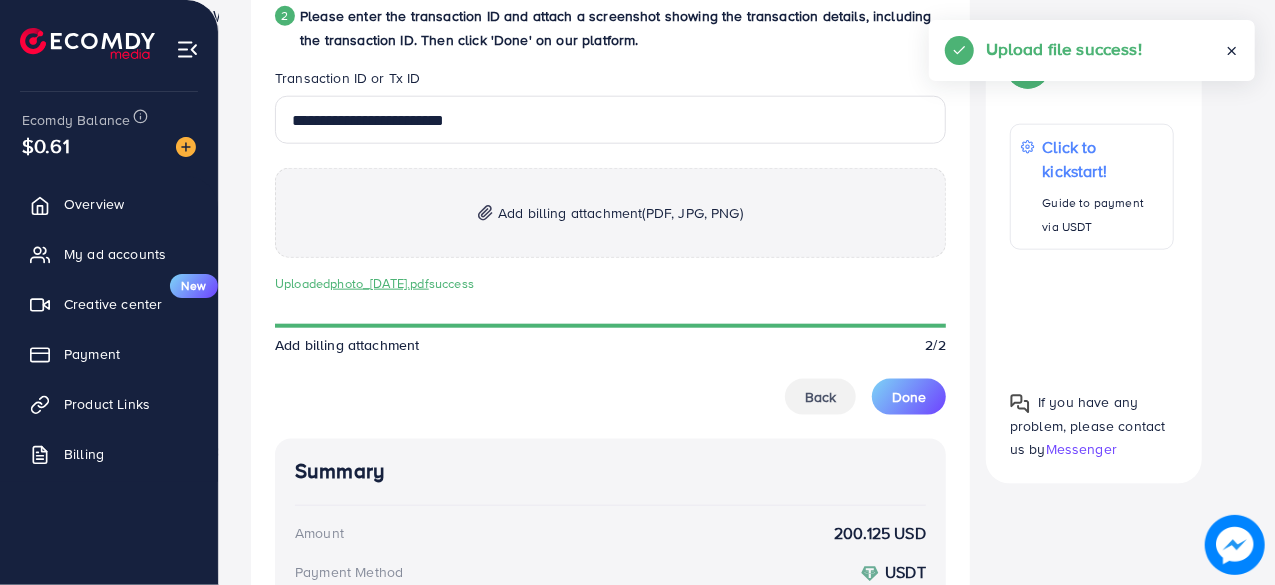 scroll, scrollTop: 1034, scrollLeft: 0, axis: vertical 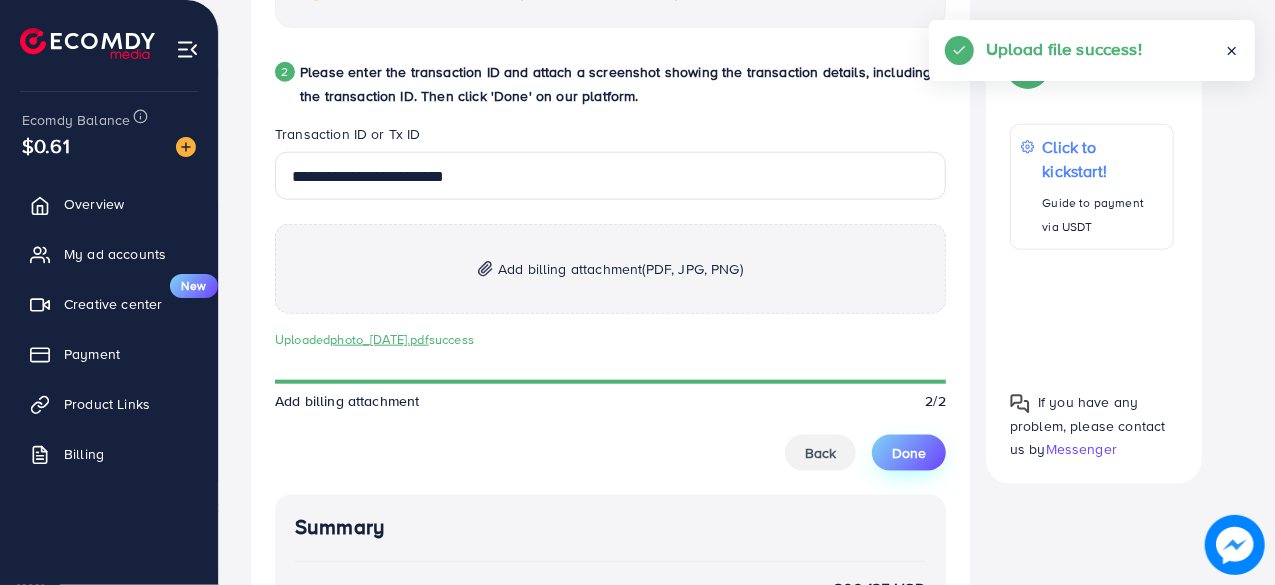 click on "Done" at bounding box center (909, 453) 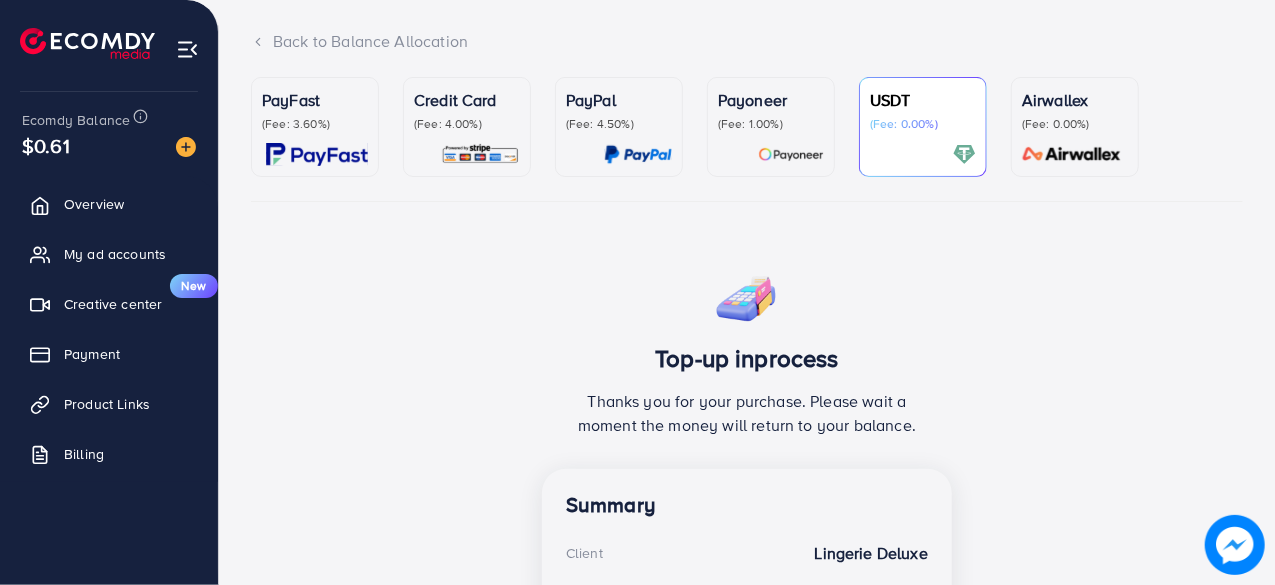 scroll, scrollTop: 102, scrollLeft: 0, axis: vertical 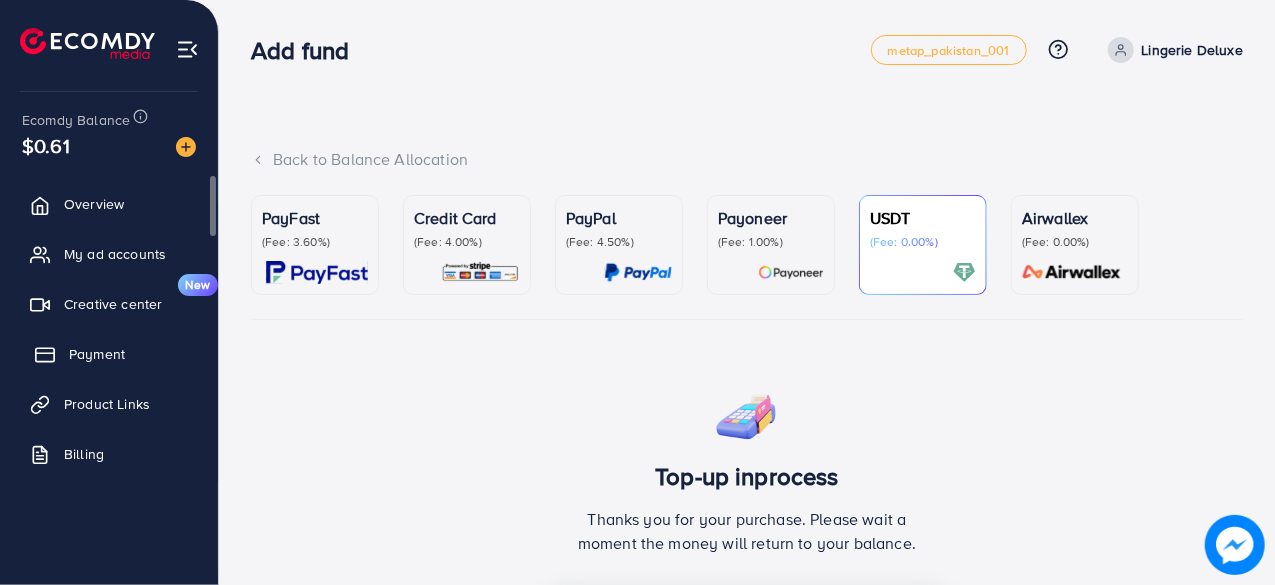 click on "Payment" at bounding box center [109, 354] 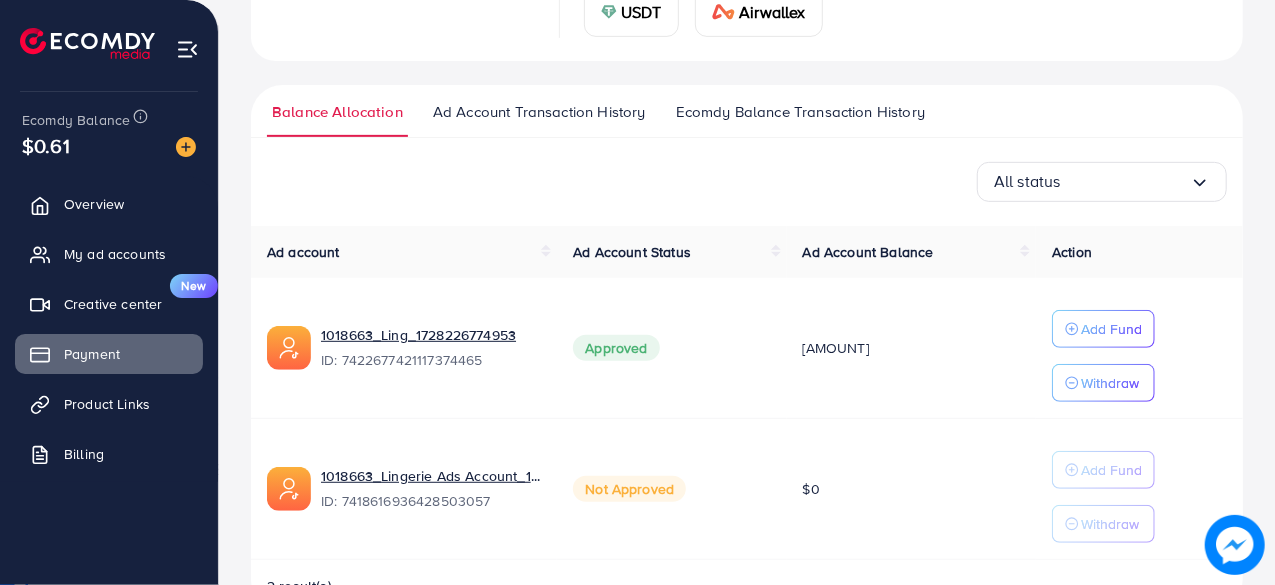 scroll, scrollTop: 400, scrollLeft: 0, axis: vertical 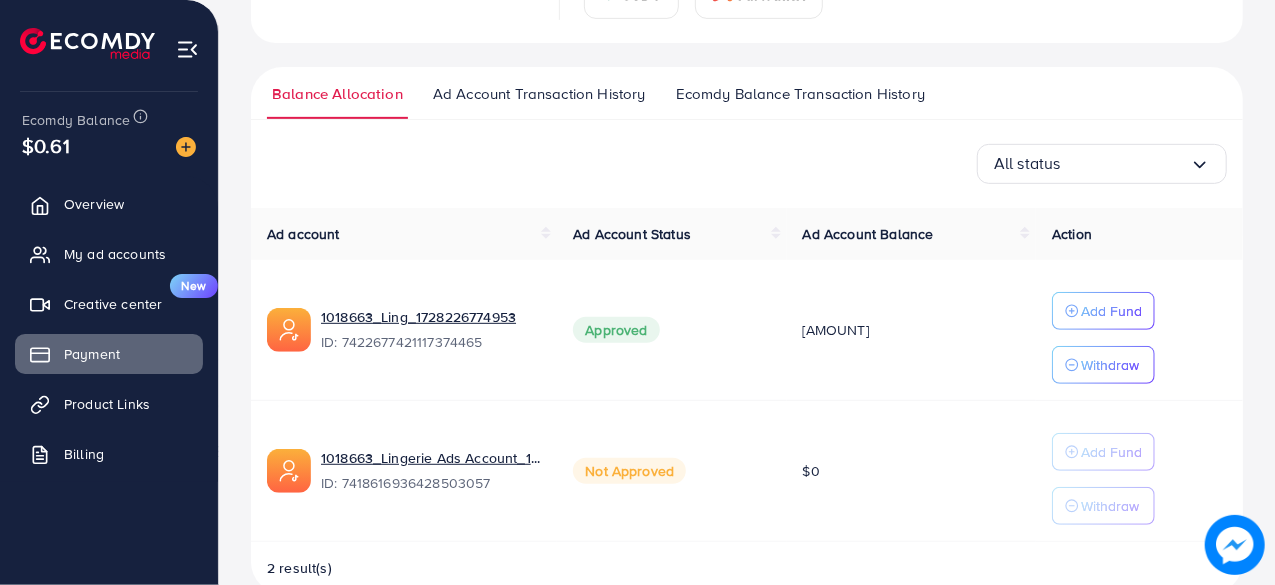 click on "Balance Allocation  Ad Account Transaction History   Ecomdy Balance Transaction History
All status
Loading...                   Ad account Ad Account Status Ad Account Balance Action            1018663_Ling_1728226774953  ID: [ID]  Approved   [AMOUNT]   Add Fund   Withdraw       1018663_Lingerie Ads Account_1727281382335  ID: [ID]  Not Approved   [AMOUNT]   Add Fund   Withdraw          2 result(s)
All status
Loading...     Select transaction date               Transaction Date Ad Account Transaction type Transfer Status Amount           [DATE], [TIME]  1018663_Ling_1728226774953   ID: [ID]   Add funds   Done   -[AMOUNT]      [DATE], [TIME]  1018663_Ling_1728226774953   ID: [ID]   Add funds   Done   -[AMOUNT]      [DATE], [TIME]  1018663_Ling_1728226774953   ID: [ID]   Add funds   Done   -[AMOUNT]      [DATE], [TIME]  1018663_Ling_1728226774953   Add funds   Done" at bounding box center (747, 330) 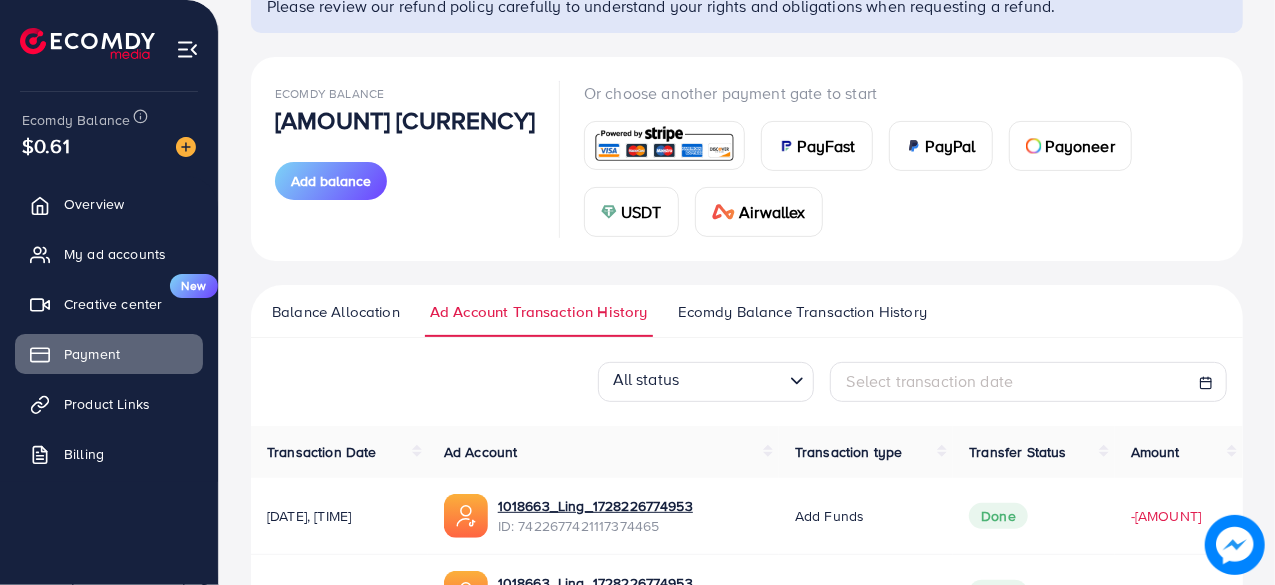 scroll, scrollTop: 300, scrollLeft: 0, axis: vertical 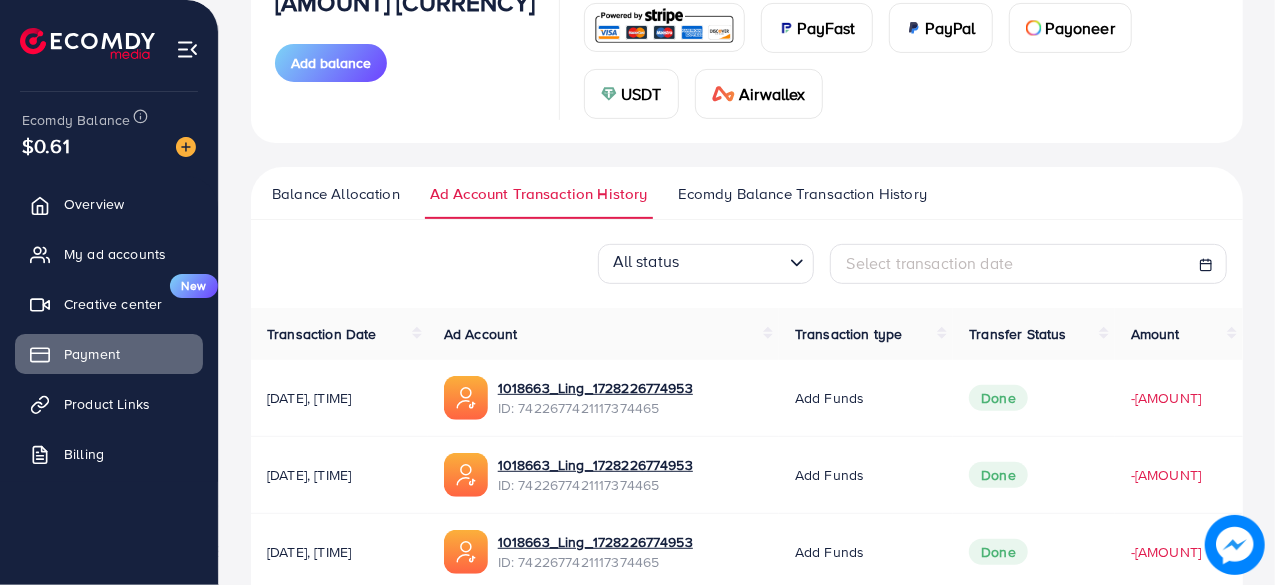 click on "Ecomdy Balance Transaction History" at bounding box center (802, 201) 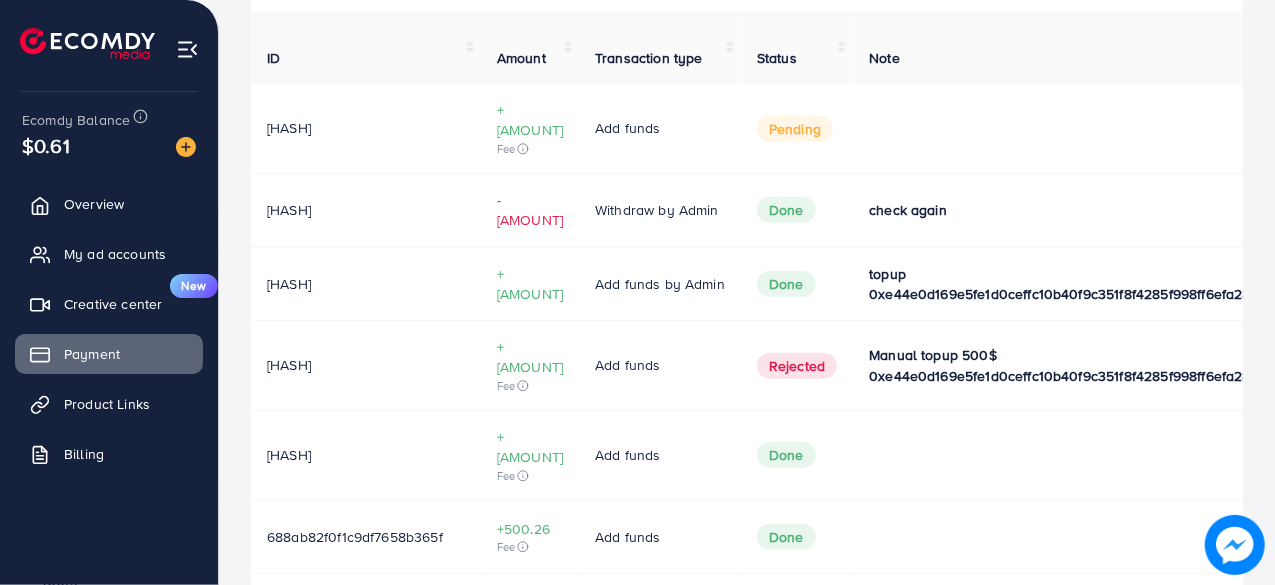 scroll, scrollTop: 600, scrollLeft: 0, axis: vertical 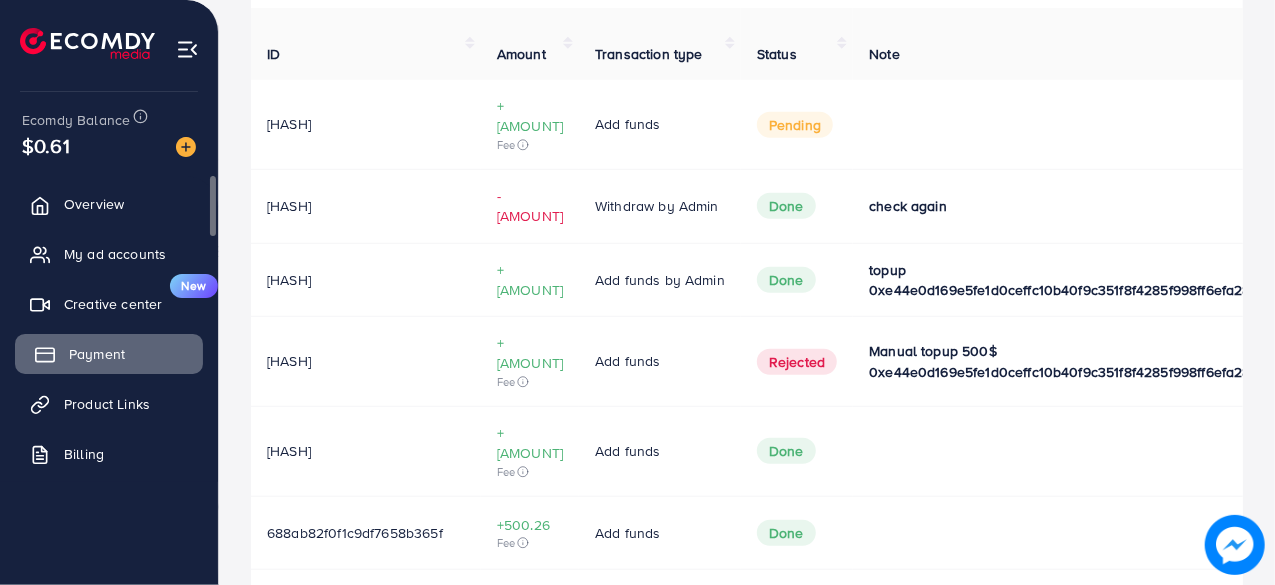 click on "Payment" at bounding box center [97, 354] 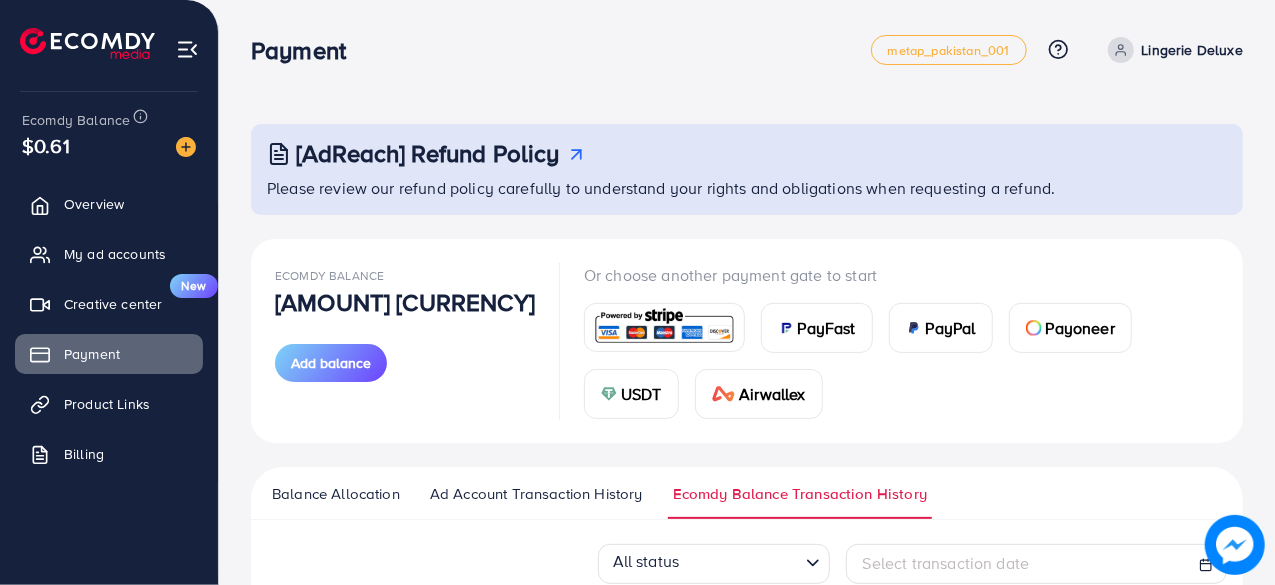 click on "USDT" at bounding box center [641, 394] 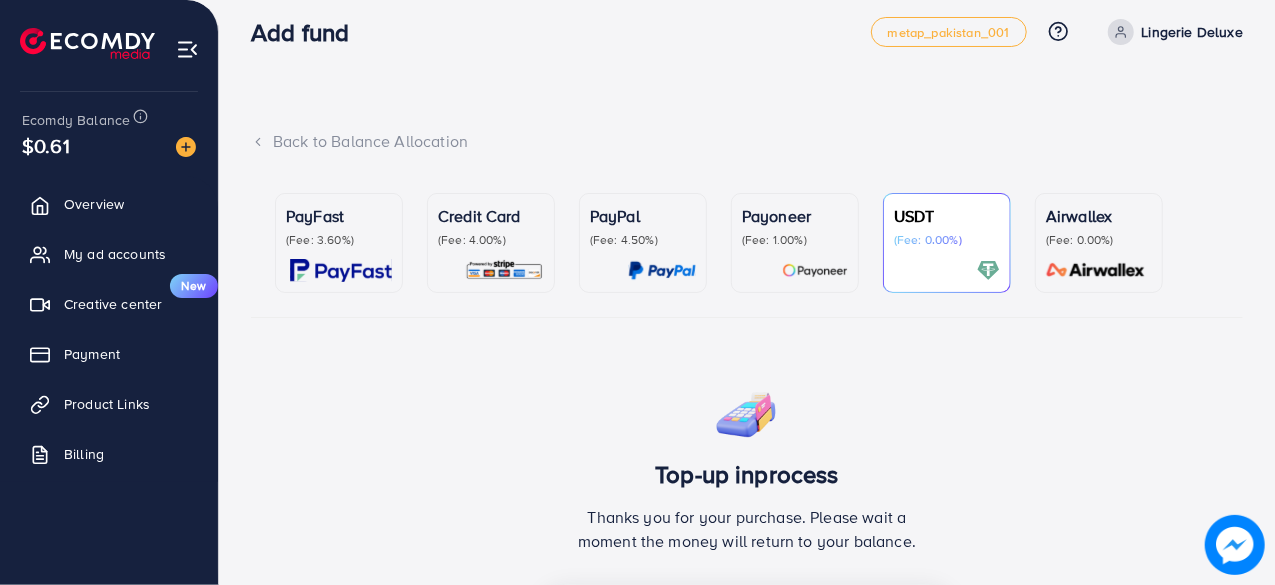 scroll, scrollTop: 218, scrollLeft: 0, axis: vertical 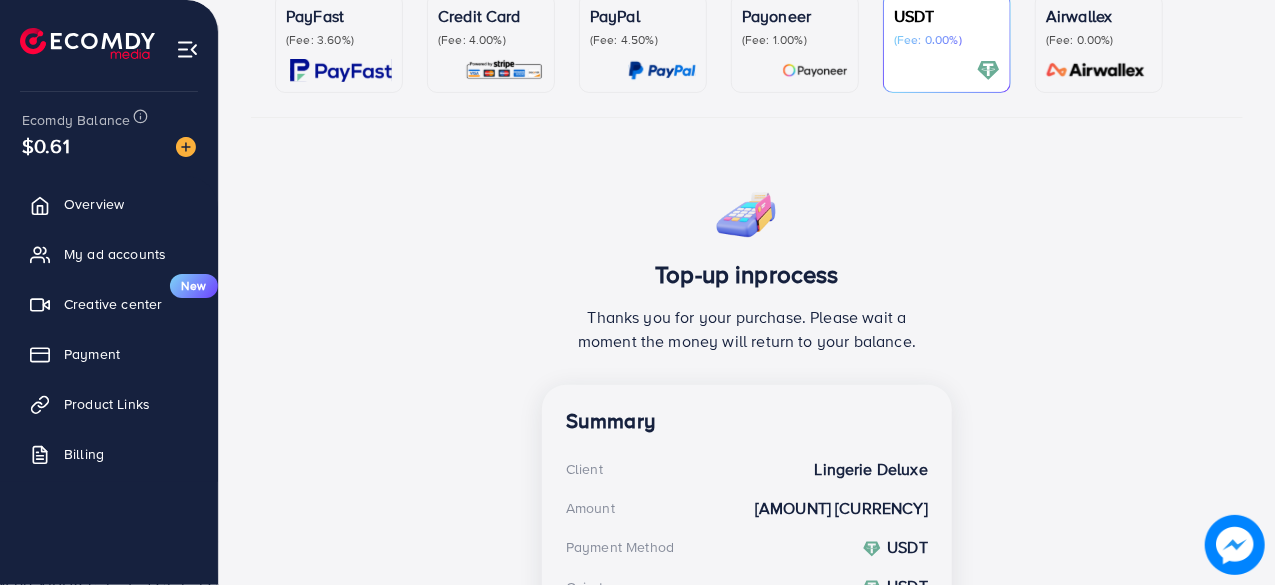 click on "USDT   (Fee: 0.00%)" at bounding box center (947, 43) 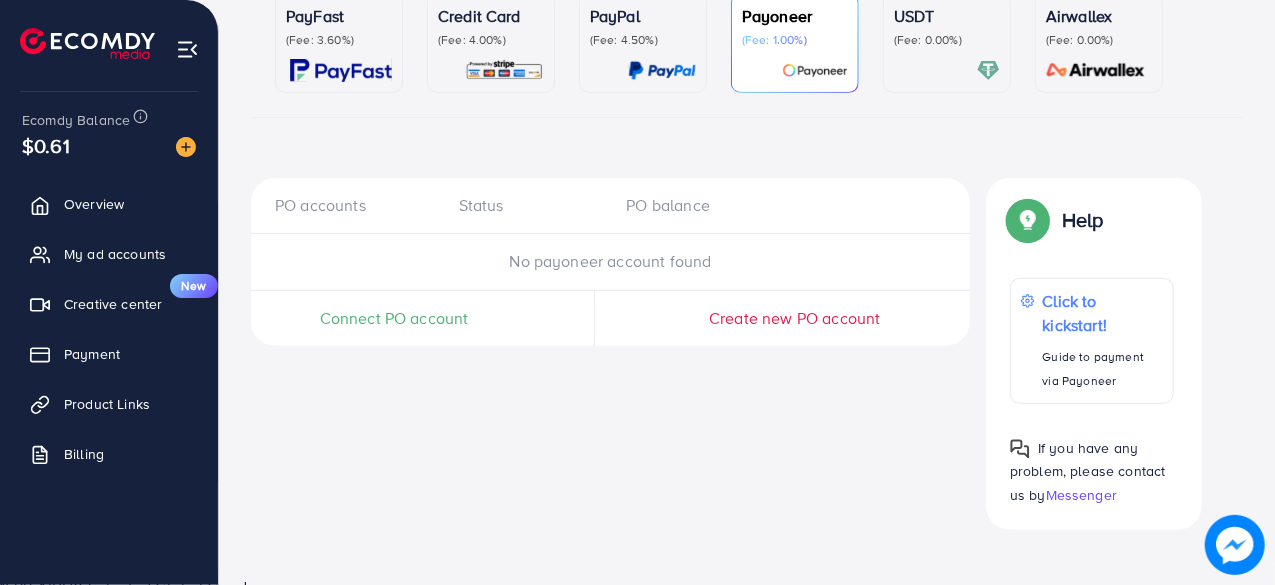 scroll, scrollTop: 194, scrollLeft: 0, axis: vertical 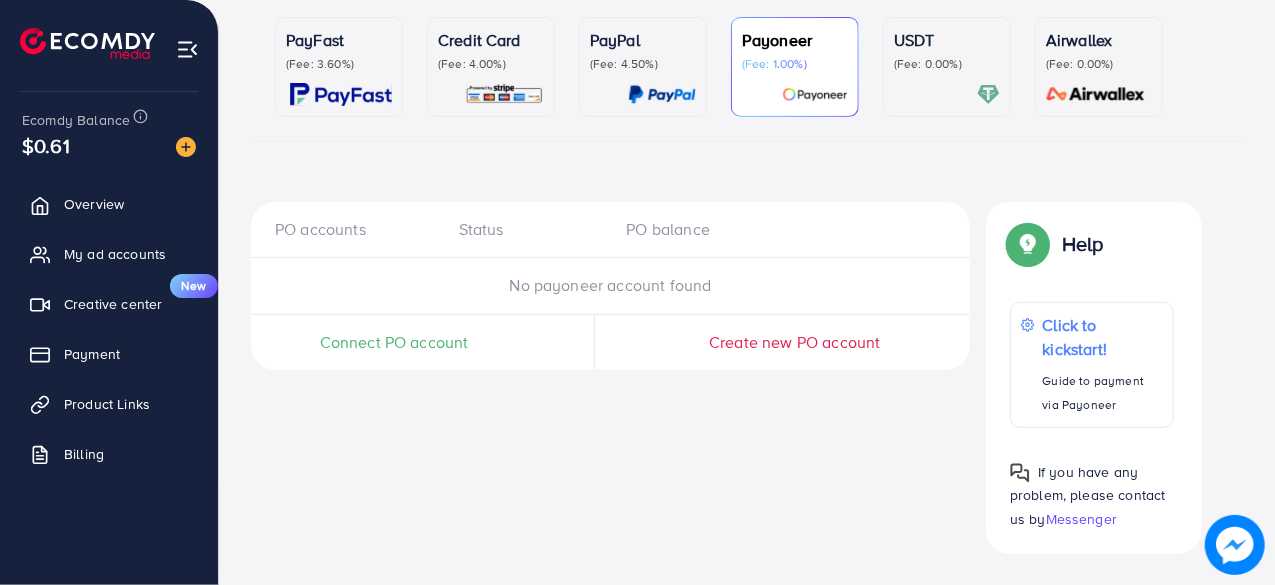 click on "USDT   (Fee: 0.00%)" at bounding box center [947, 67] 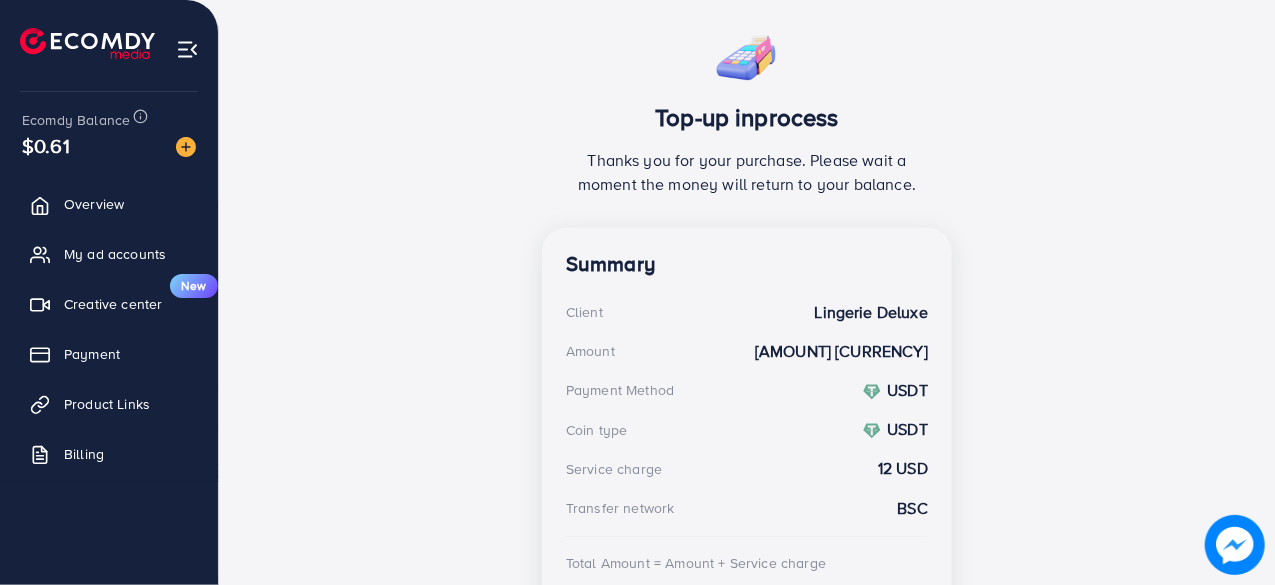 scroll, scrollTop: 518, scrollLeft: 0, axis: vertical 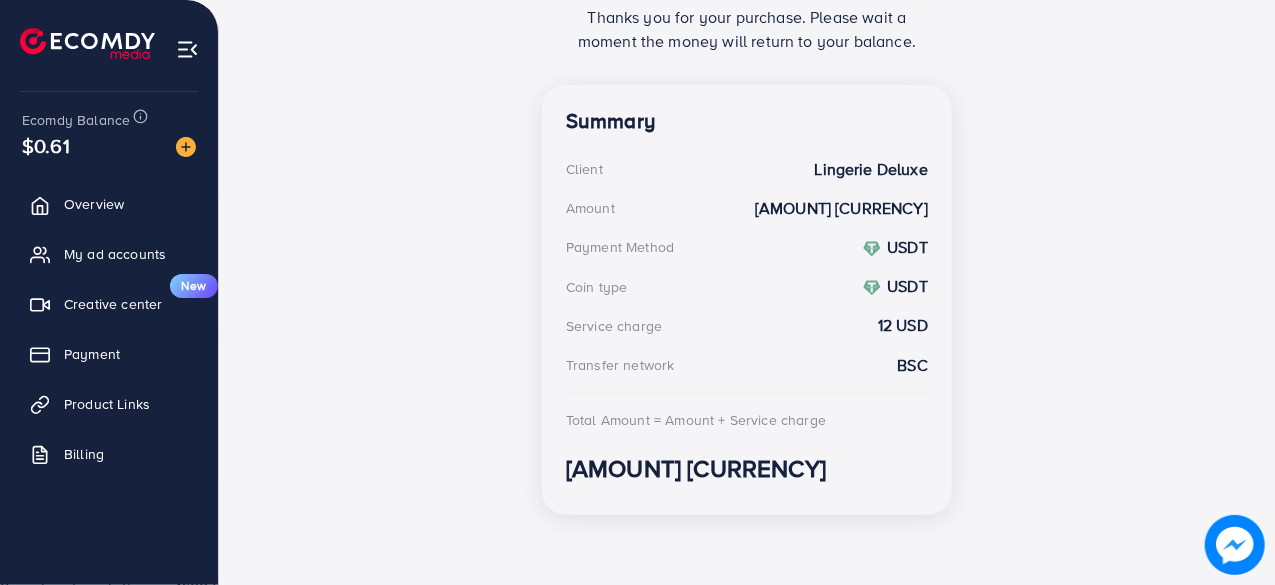 click on "212.125 USD" at bounding box center (747, 468) 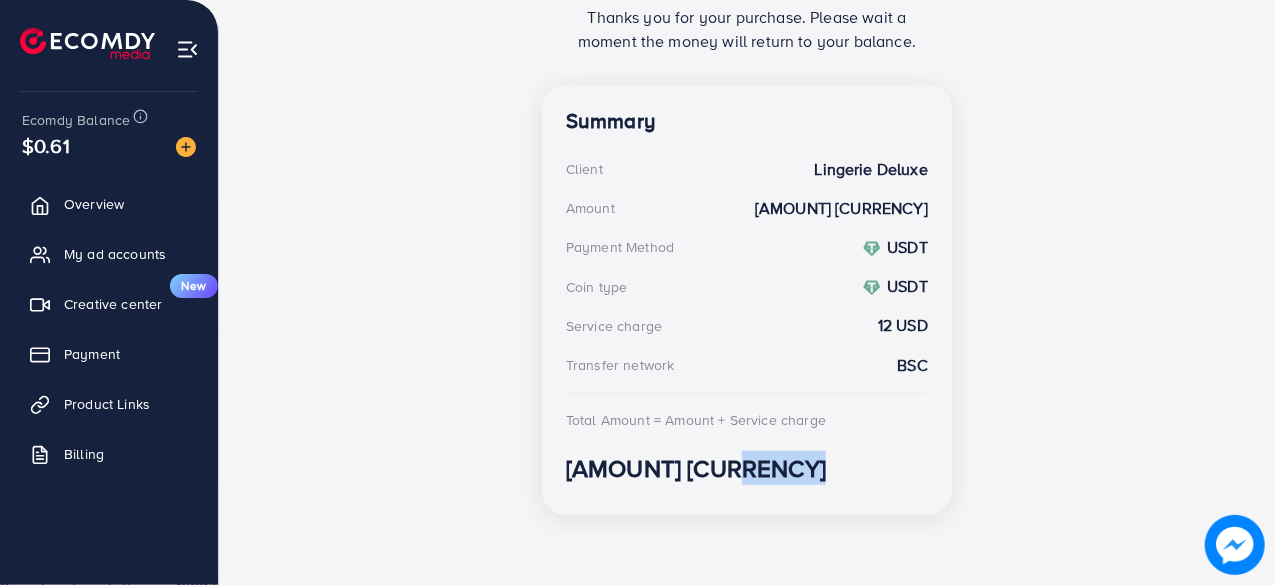 click on "212.125 USD" at bounding box center (747, 468) 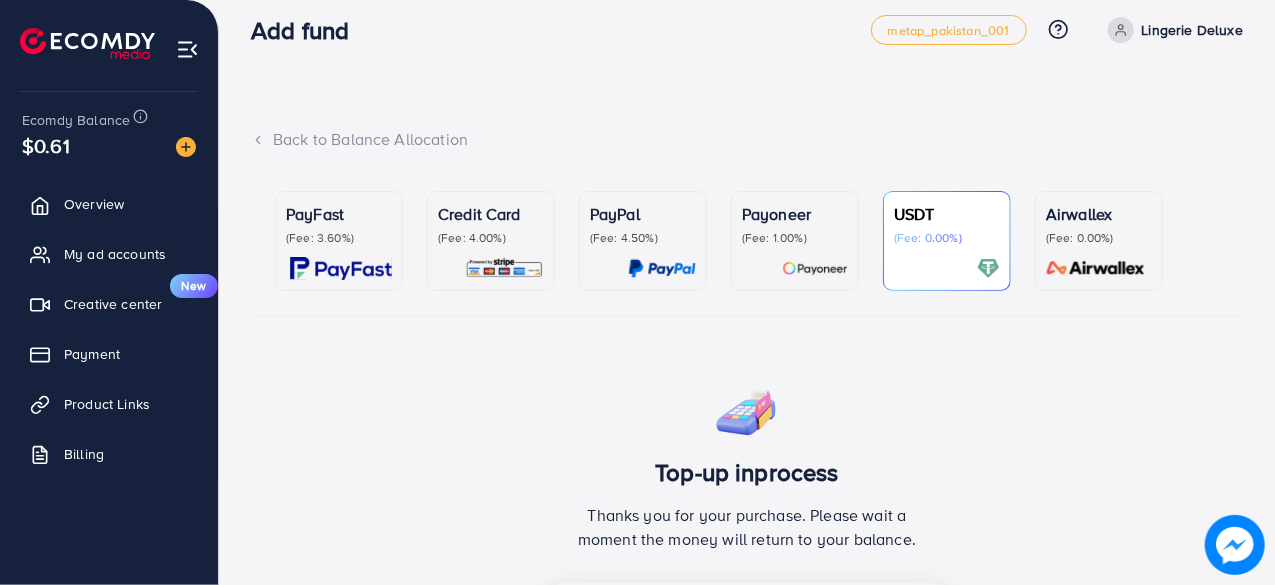 scroll, scrollTop: 18, scrollLeft: 0, axis: vertical 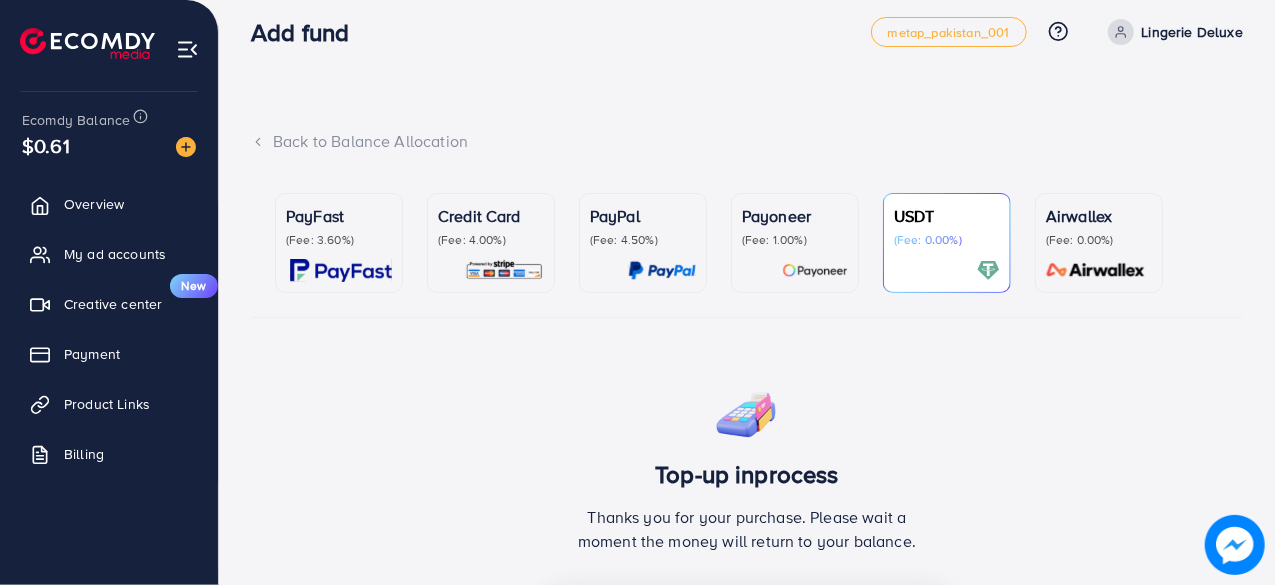 click on "(Fee: 1.00%)" at bounding box center [795, 240] 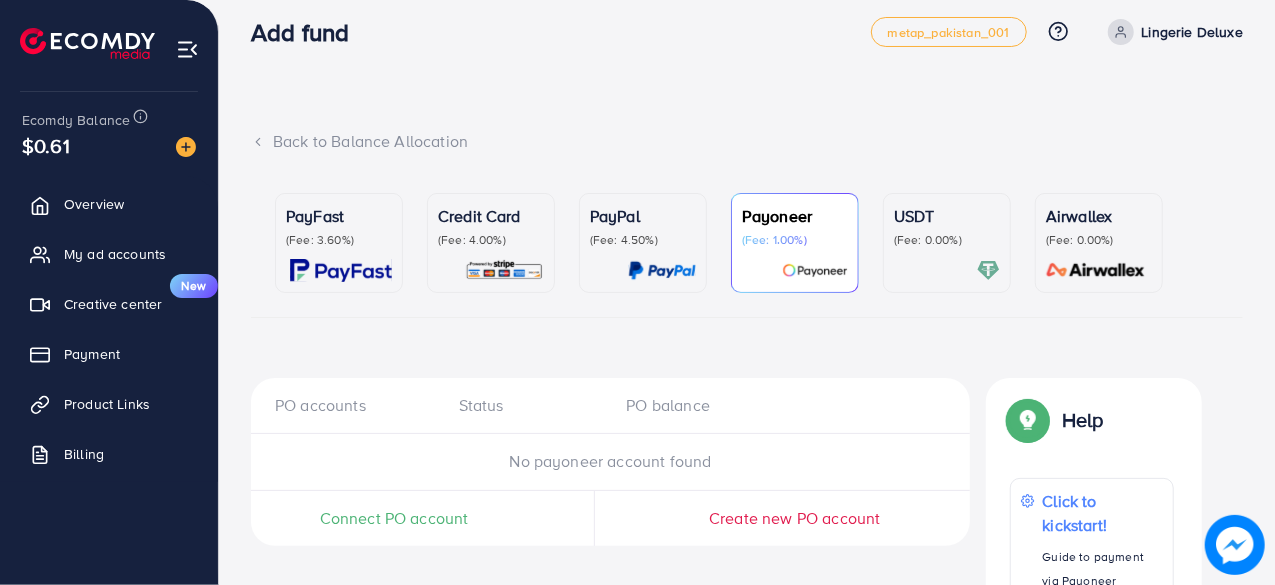 click on "(Fee: 0.00%)" at bounding box center [947, 240] 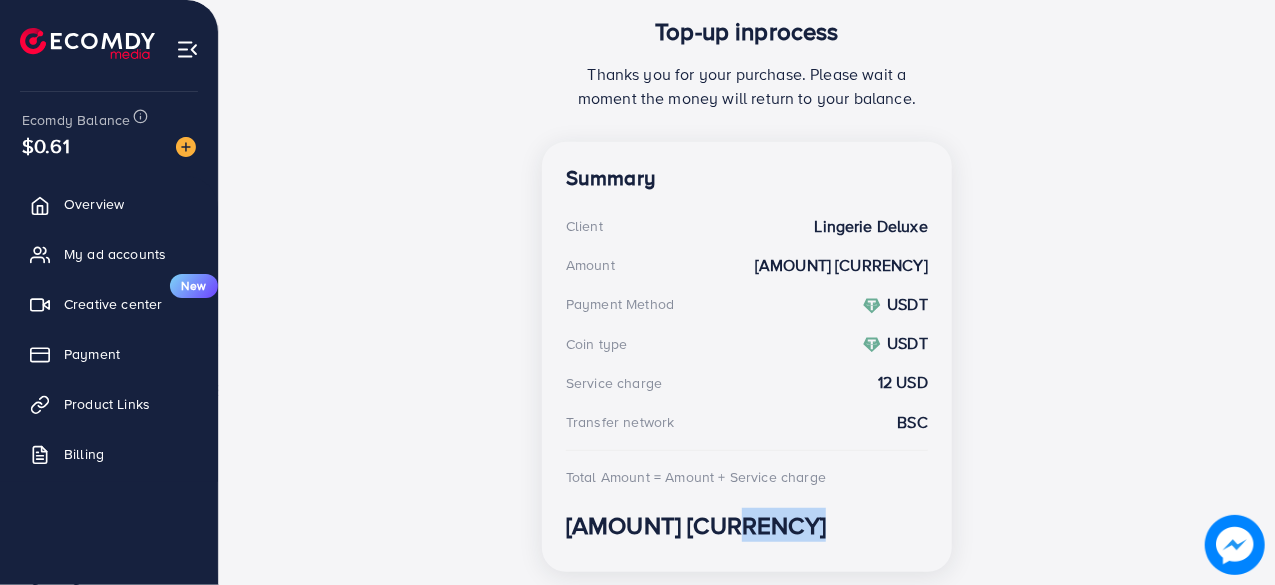 scroll, scrollTop: 518, scrollLeft: 0, axis: vertical 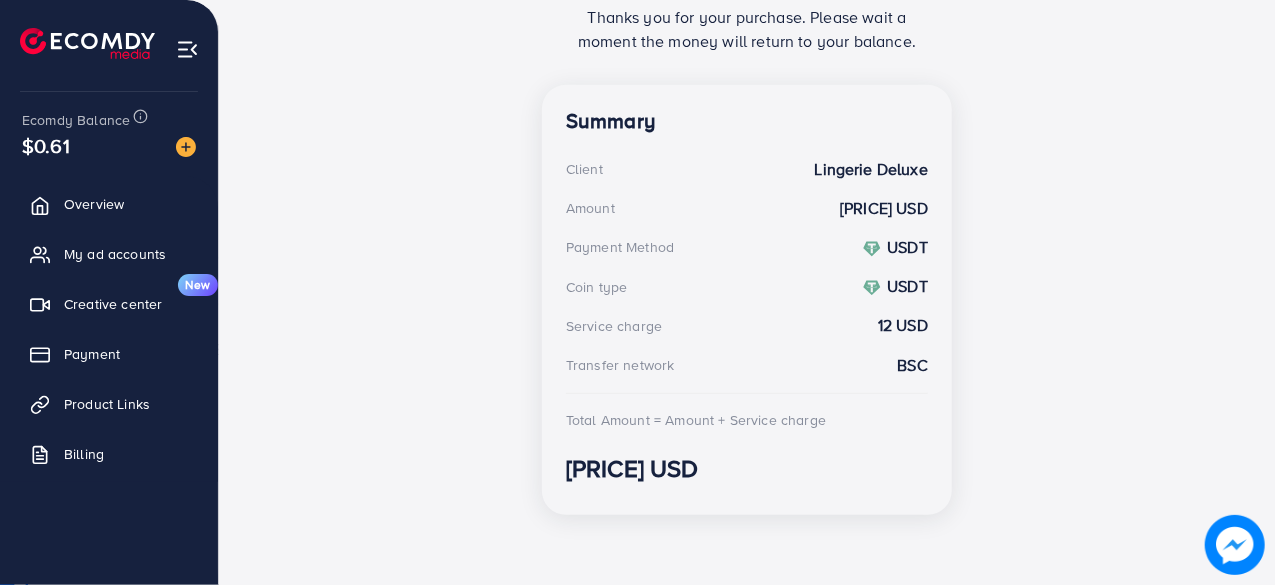 click on "Summary   Client   Lingerie Deluxe   Amount   200.125 USD   Payment Method  USDT  Coin type  USDT  Service charge  12 USD  Transfer network  BSC  Total Amount = Amount  + Service charge      212.125 USD" at bounding box center (747, 300) 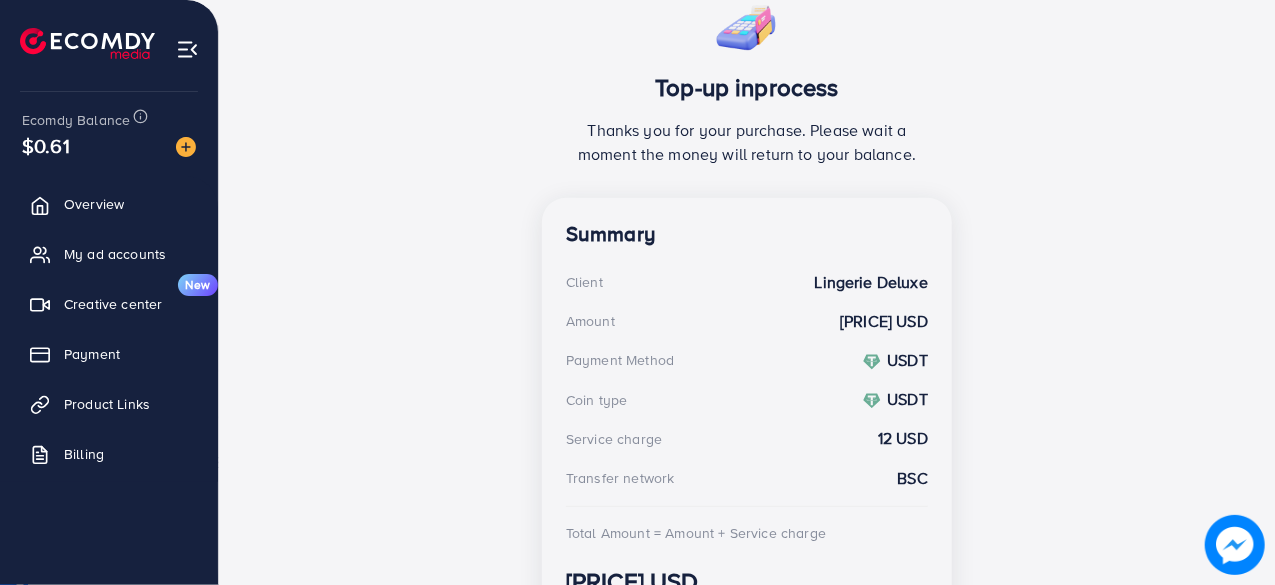 scroll, scrollTop: 502, scrollLeft: 0, axis: vertical 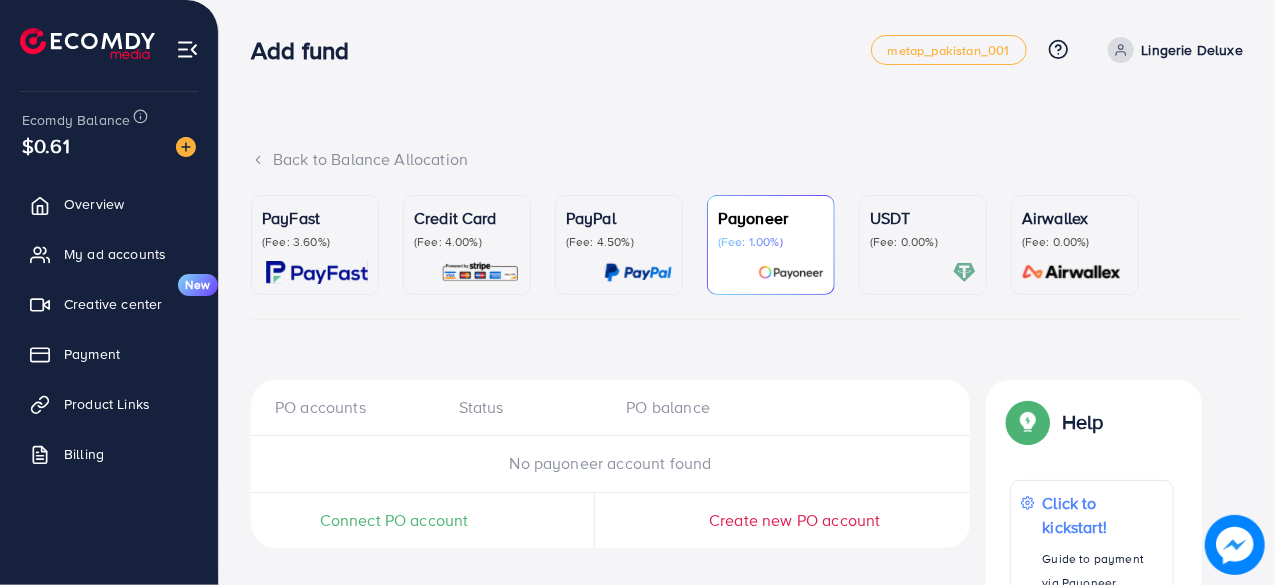 click on "Payoneer" at bounding box center [771, 218] 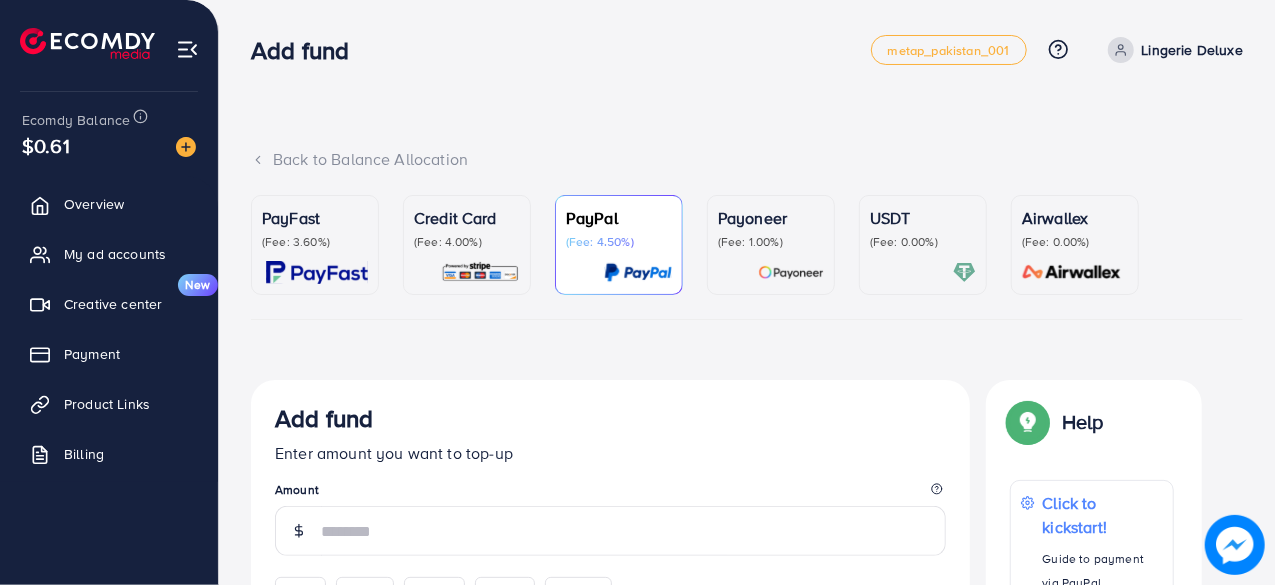 click on "(Fee: 0.00%)" at bounding box center [923, 242] 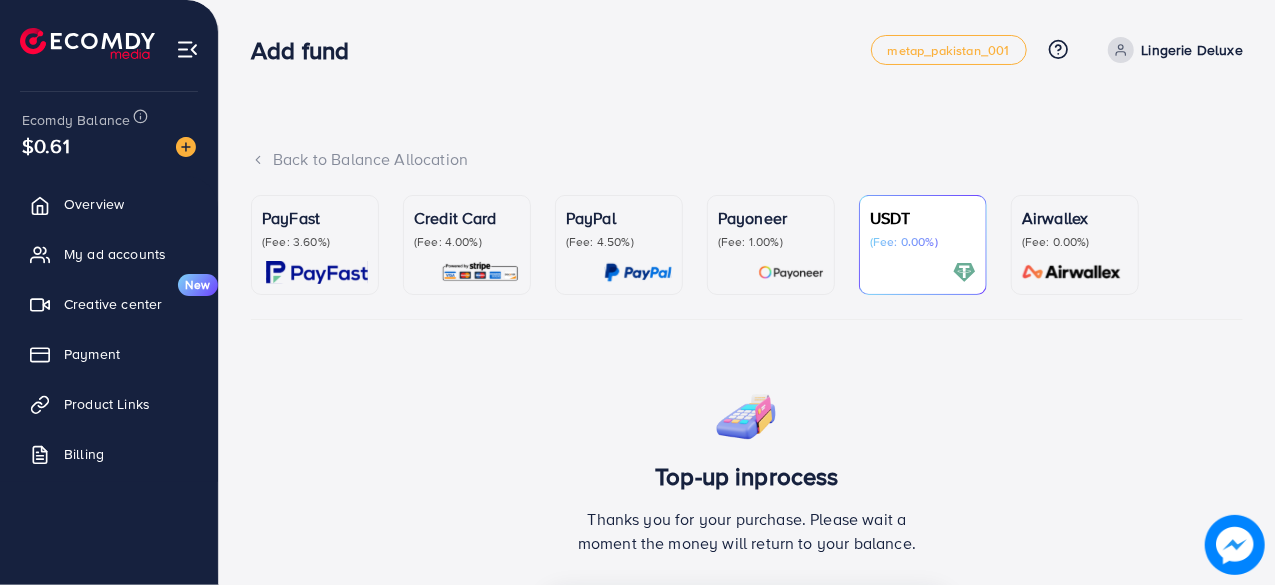 click on "(Fee: 4.50%)" at bounding box center [619, 242] 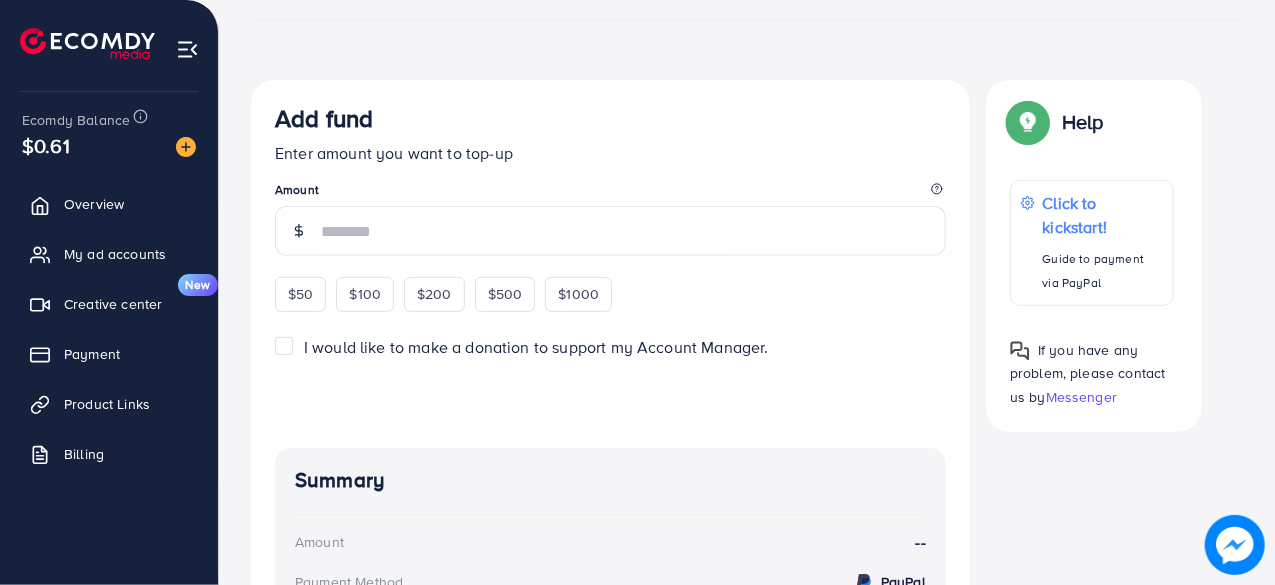 click on "Enter amount you want to top-up" at bounding box center [610, 153] 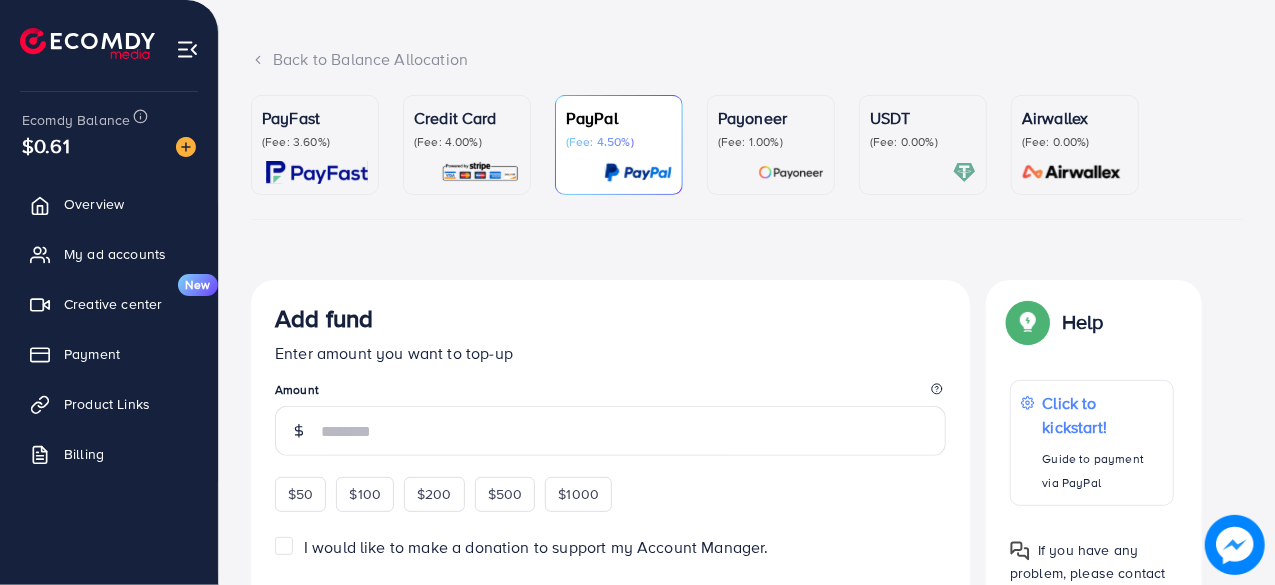 click on "(Fee: 0.00%)" at bounding box center (923, 142) 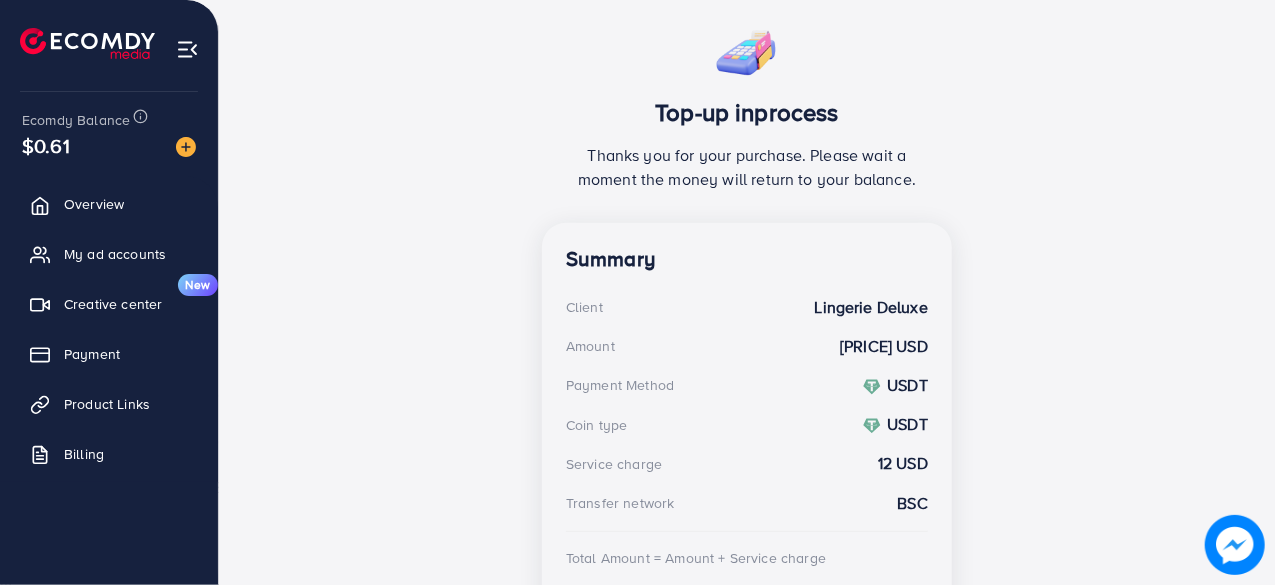 scroll, scrollTop: 502, scrollLeft: 0, axis: vertical 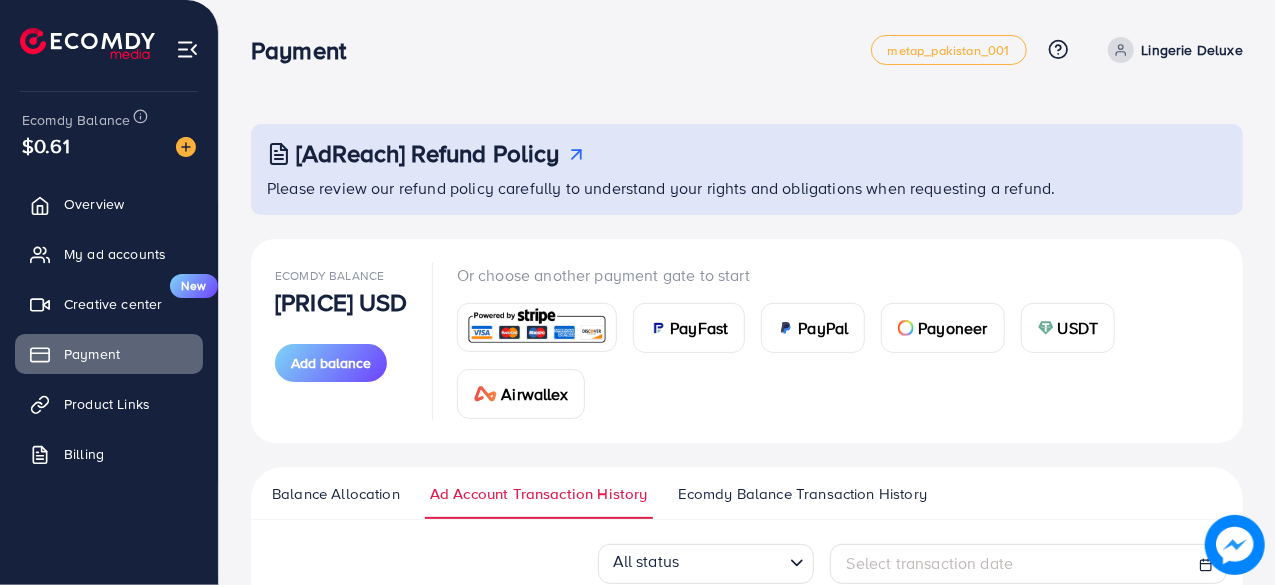 click at bounding box center (109, 35) 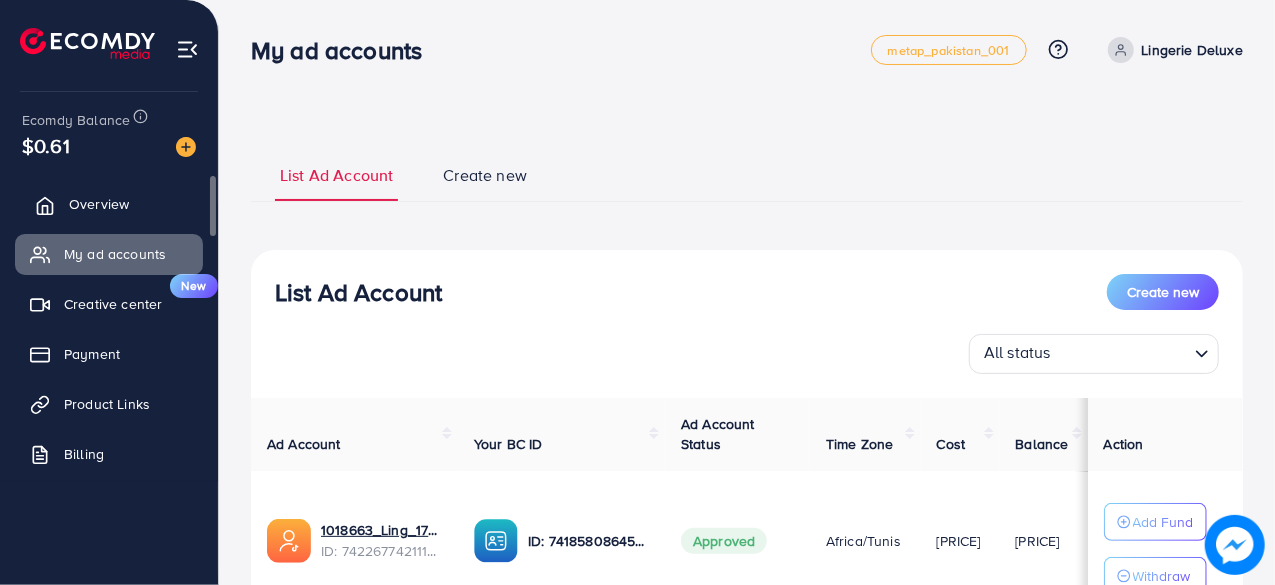 click on "Overview" at bounding box center [109, 204] 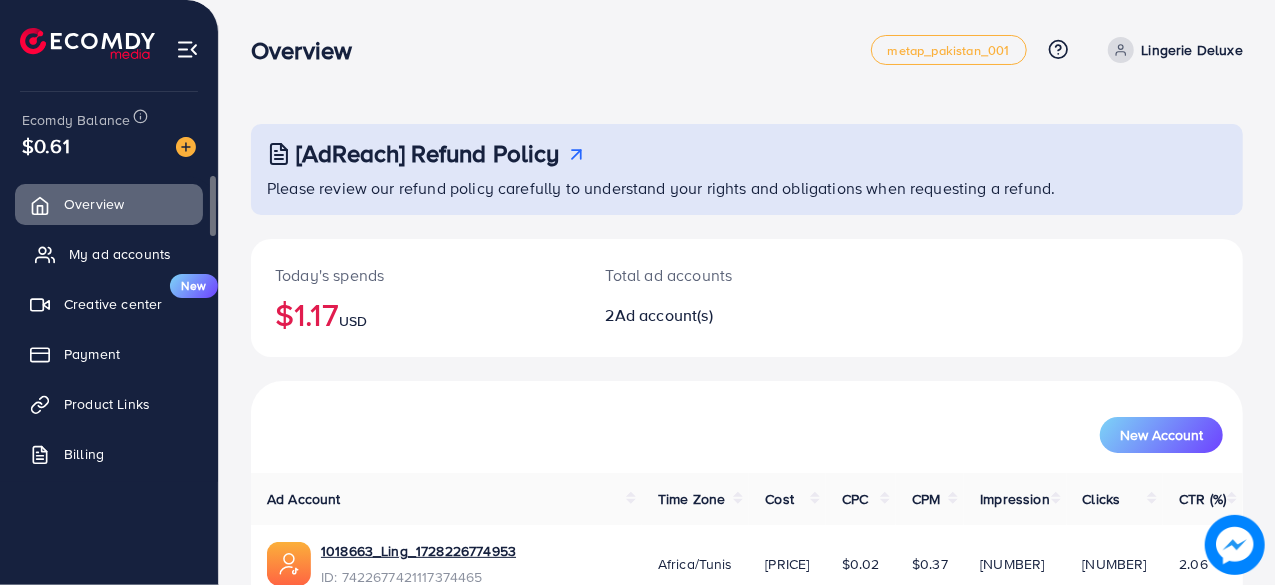 click on "My ad accounts" at bounding box center [120, 254] 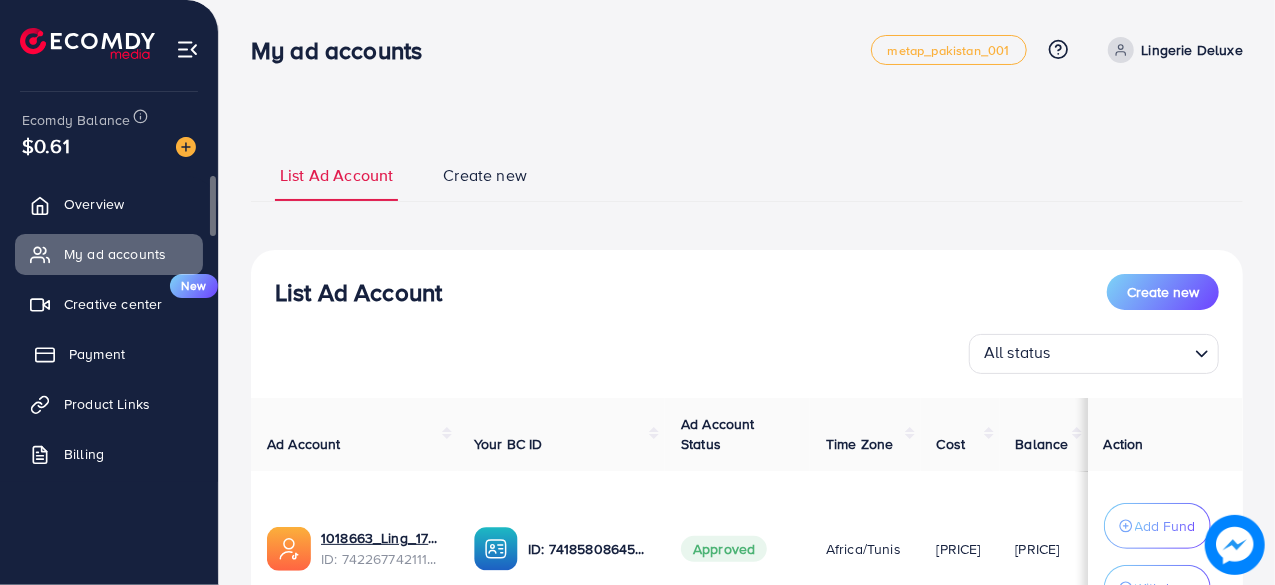 click on "Payment" at bounding box center (109, 354) 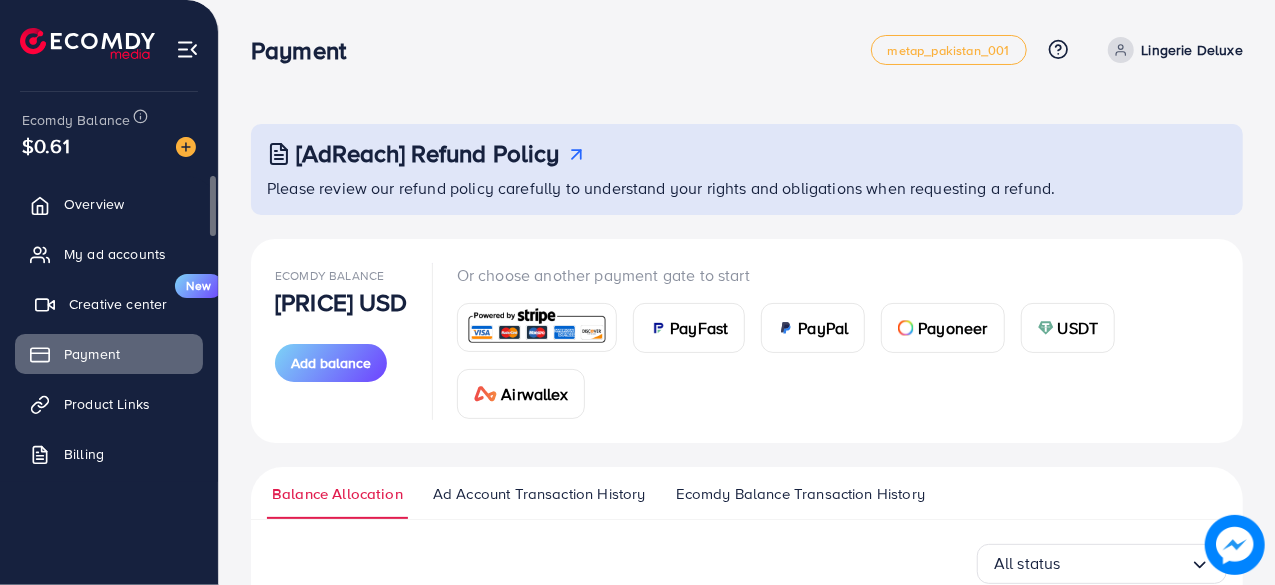 scroll, scrollTop: 13, scrollLeft: 0, axis: vertical 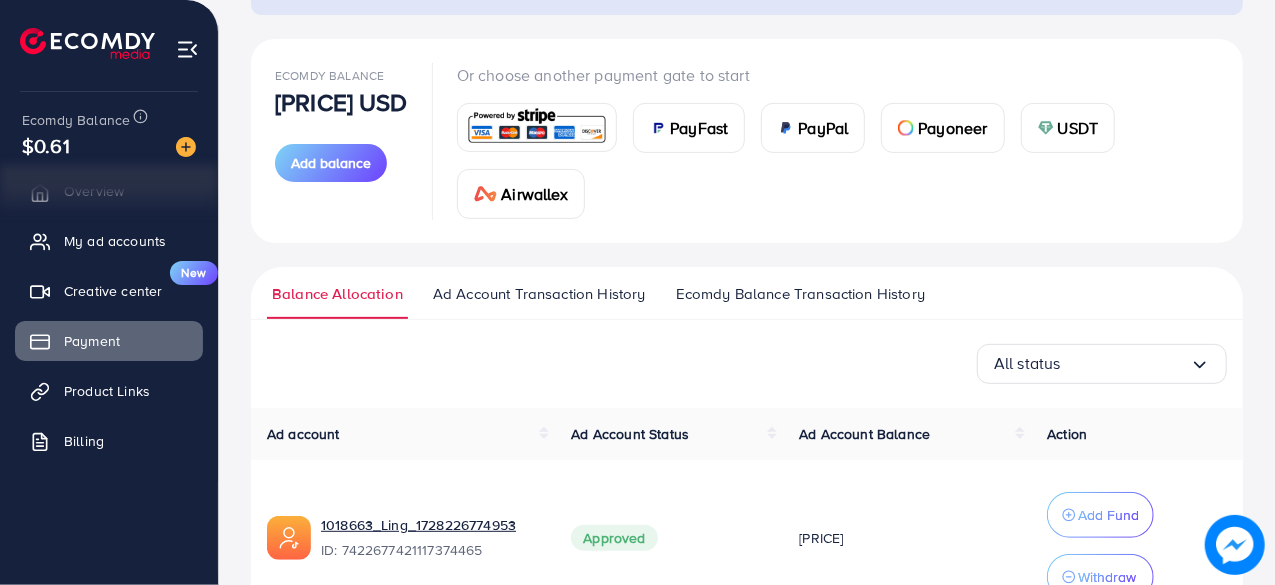 click on "USDT" at bounding box center (1068, 128) 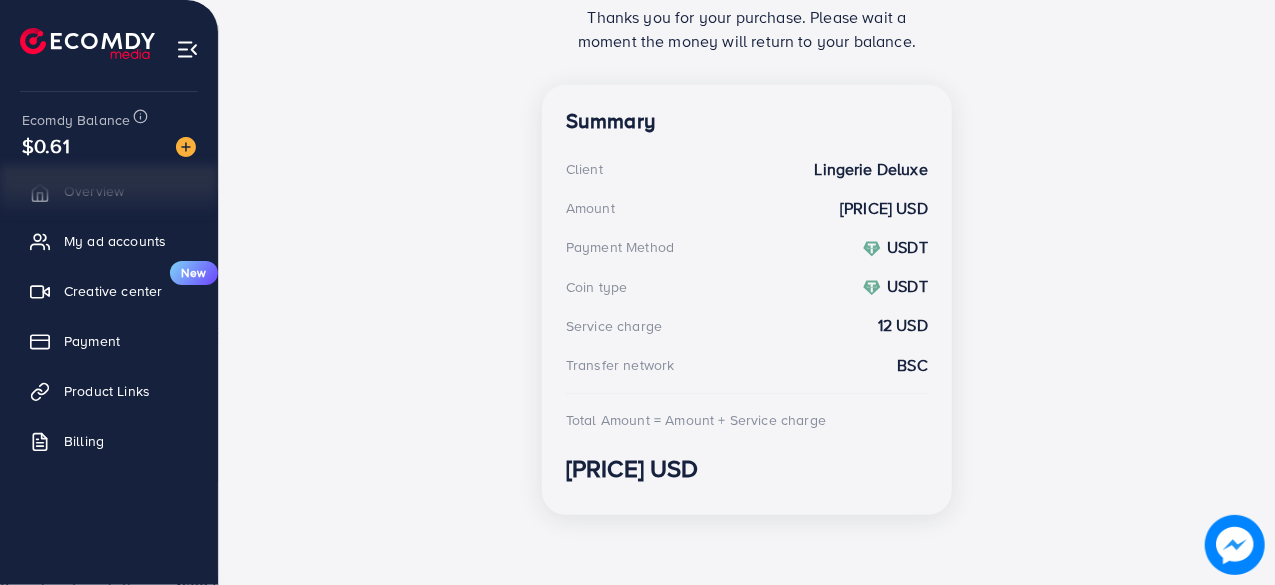 scroll, scrollTop: 0, scrollLeft: 0, axis: both 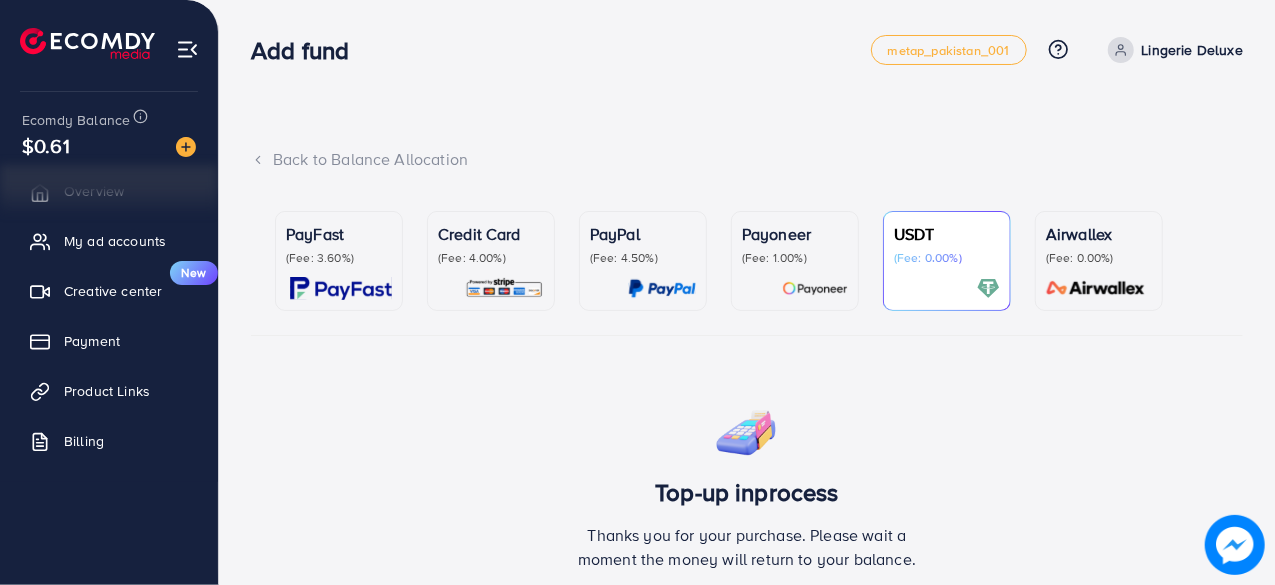 click on "PayFast   (Fee: 3.60%)   Credit Card   (Fee: 4.00%)   PayPal   (Fee: 4.50%)   Payoneer   (Fee: 1.00%)   USDT   (Fee: 0.00%)   Airwallex   (Fee: 0.00%)" at bounding box center (747, 265) 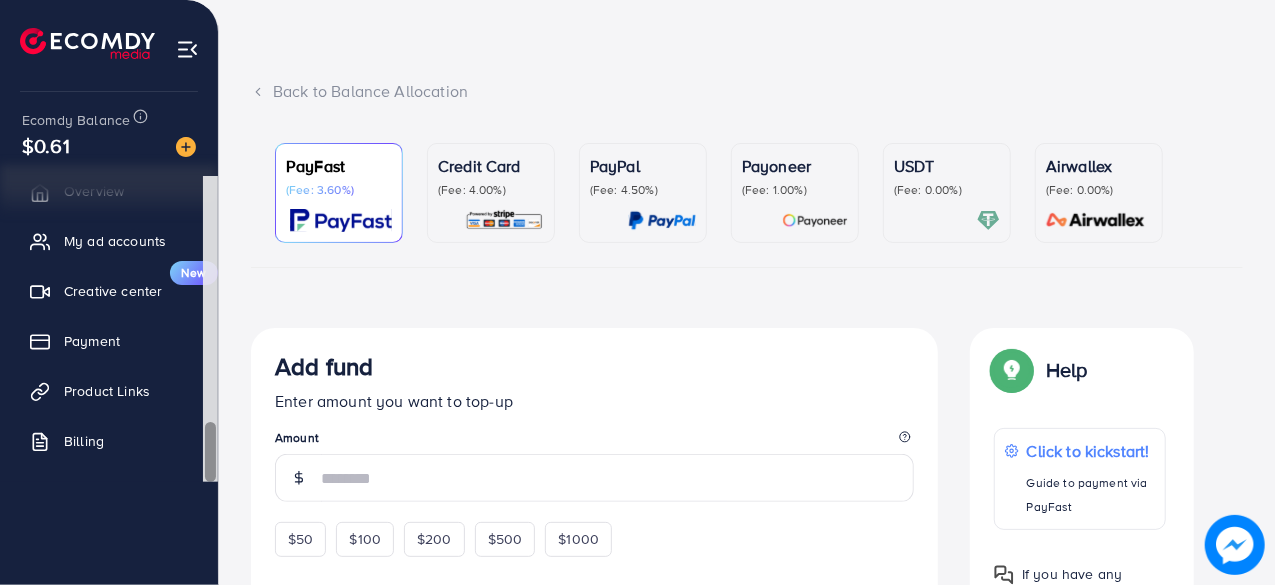 scroll, scrollTop: 100, scrollLeft: 0, axis: vertical 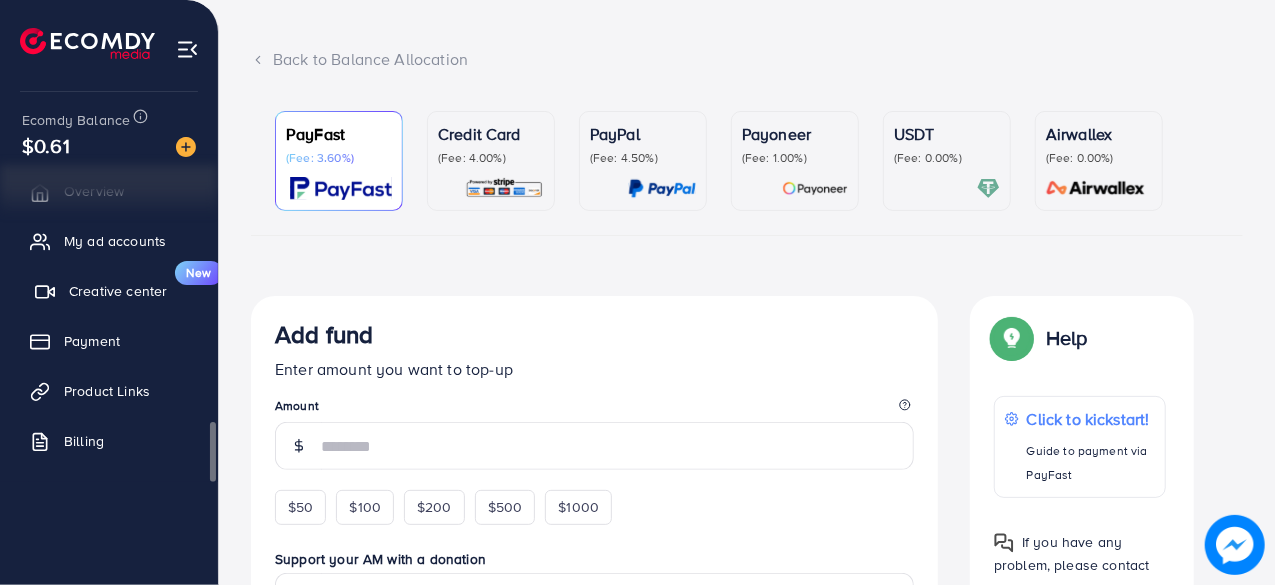 click on "Creative center  New" at bounding box center [109, 291] 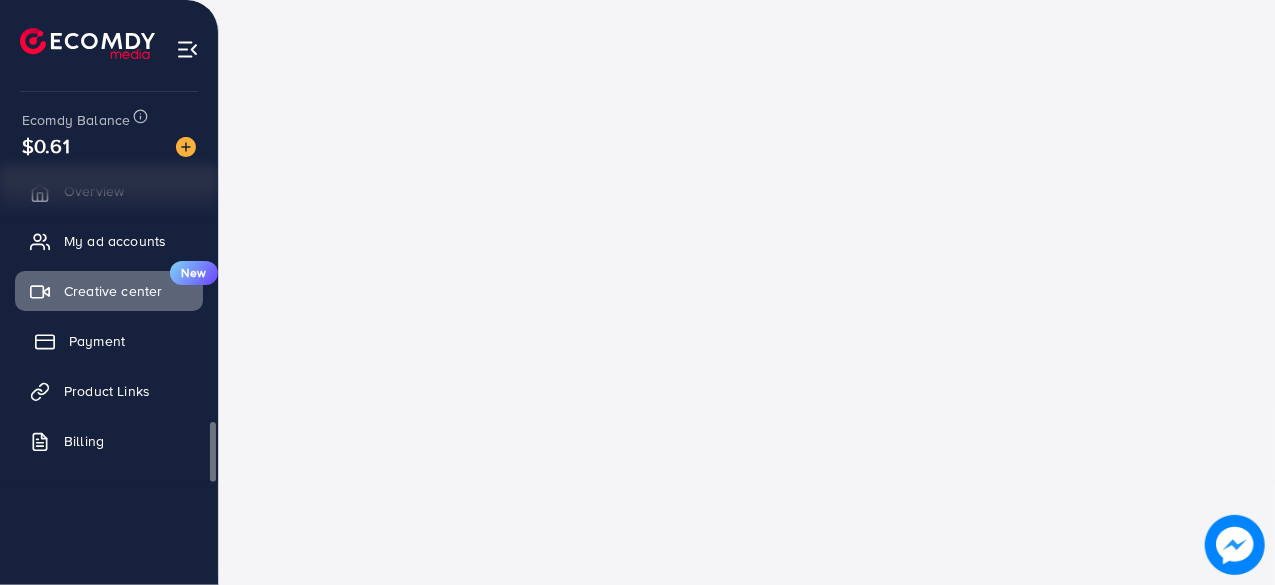 scroll, scrollTop: 0, scrollLeft: 0, axis: both 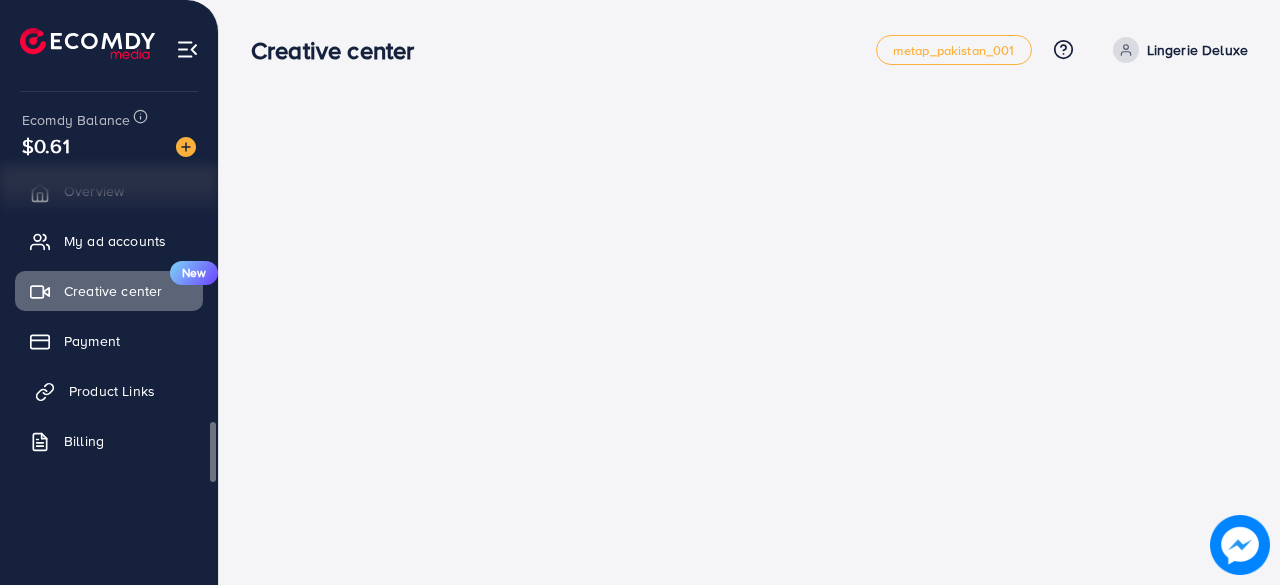 click on "Product Links" at bounding box center [112, 391] 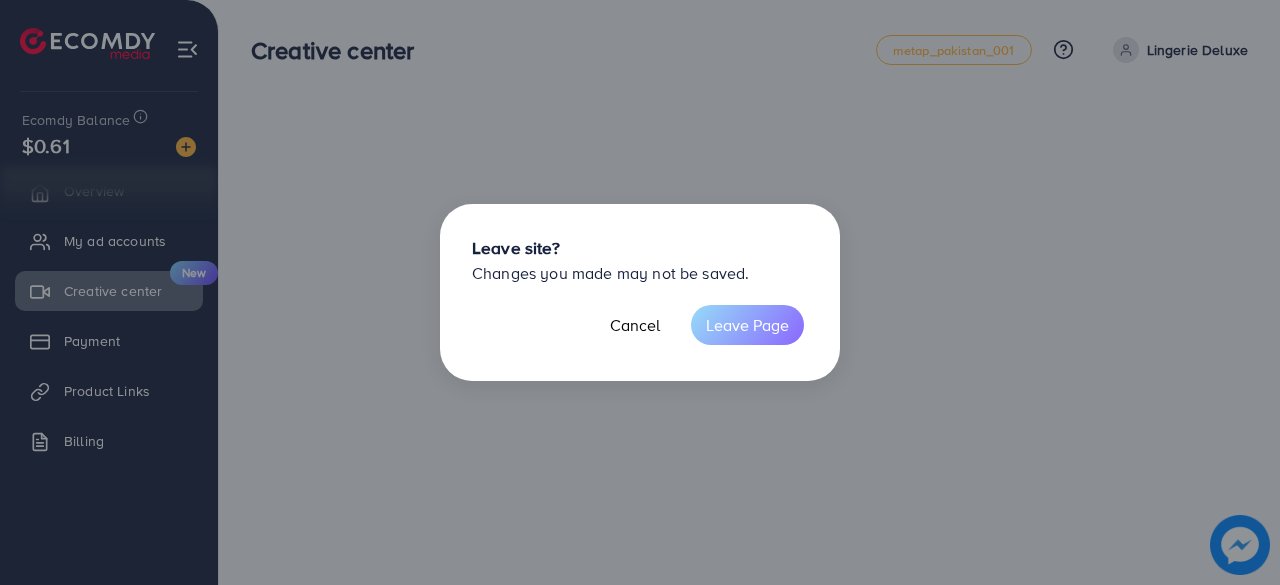 click on "Leave Page" at bounding box center [747, 325] 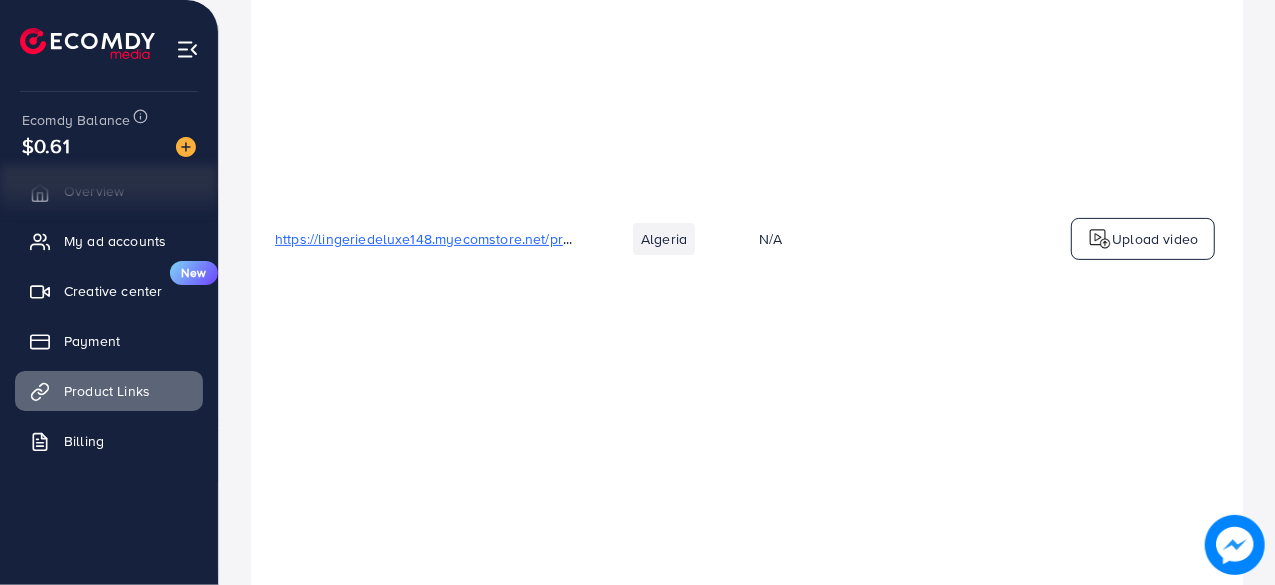 scroll, scrollTop: 700, scrollLeft: 0, axis: vertical 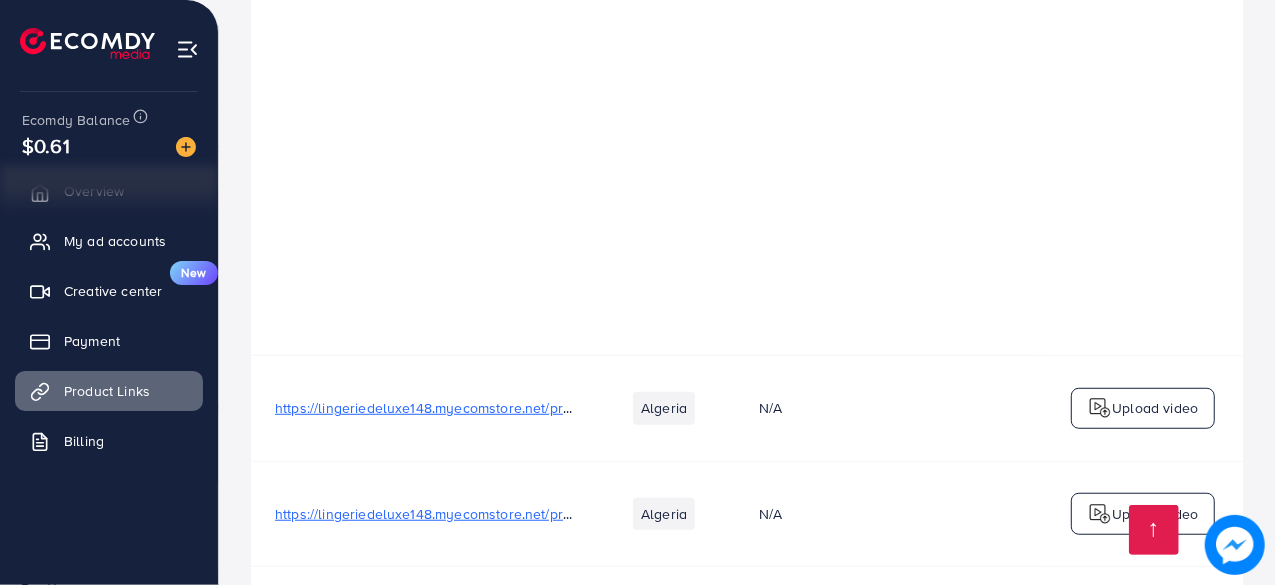 drag, startPoint x: 1274, startPoint y: 34, endPoint x: 1279, endPoint y: 247, distance: 213.05867 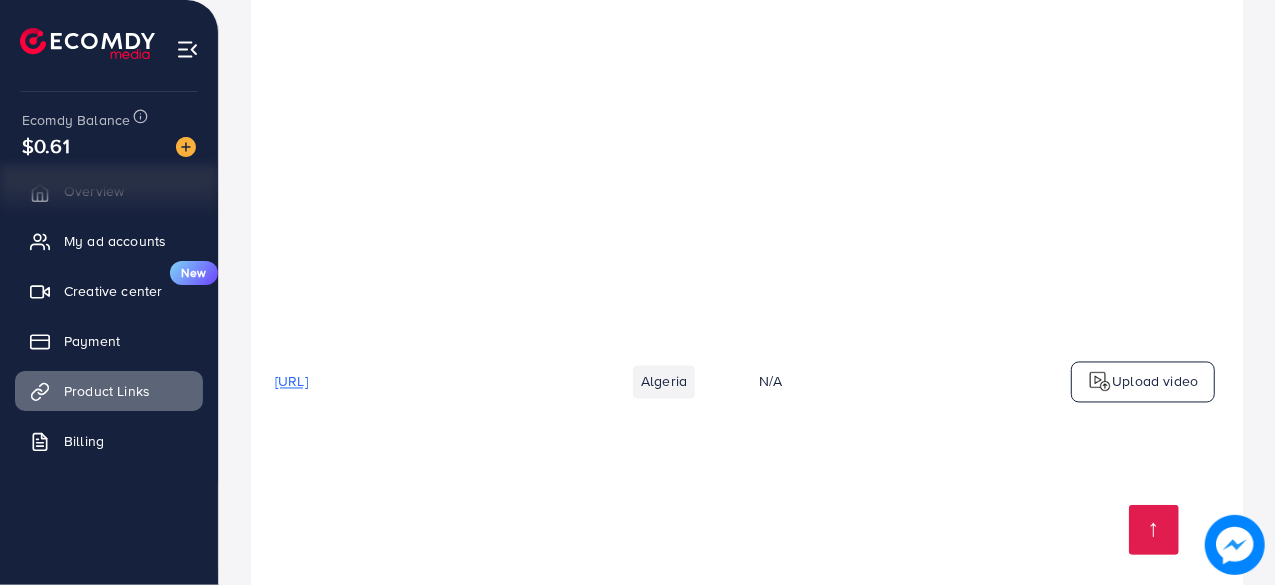 scroll, scrollTop: 17705, scrollLeft: 0, axis: vertical 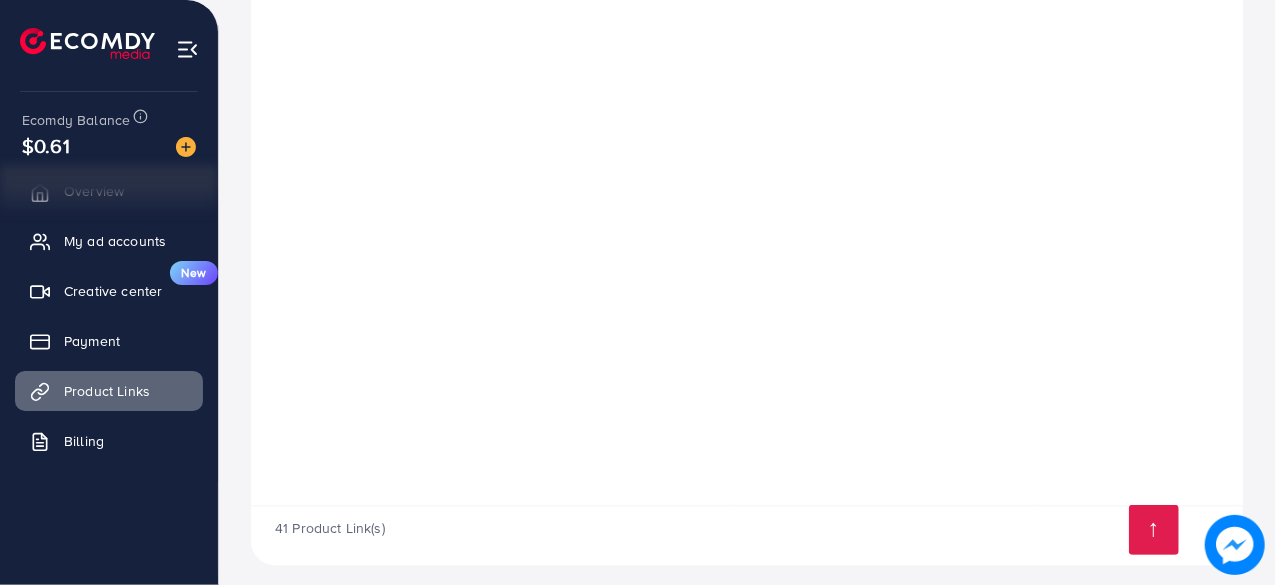 click on "41 Product Link(s)" at bounding box center (747, 535) 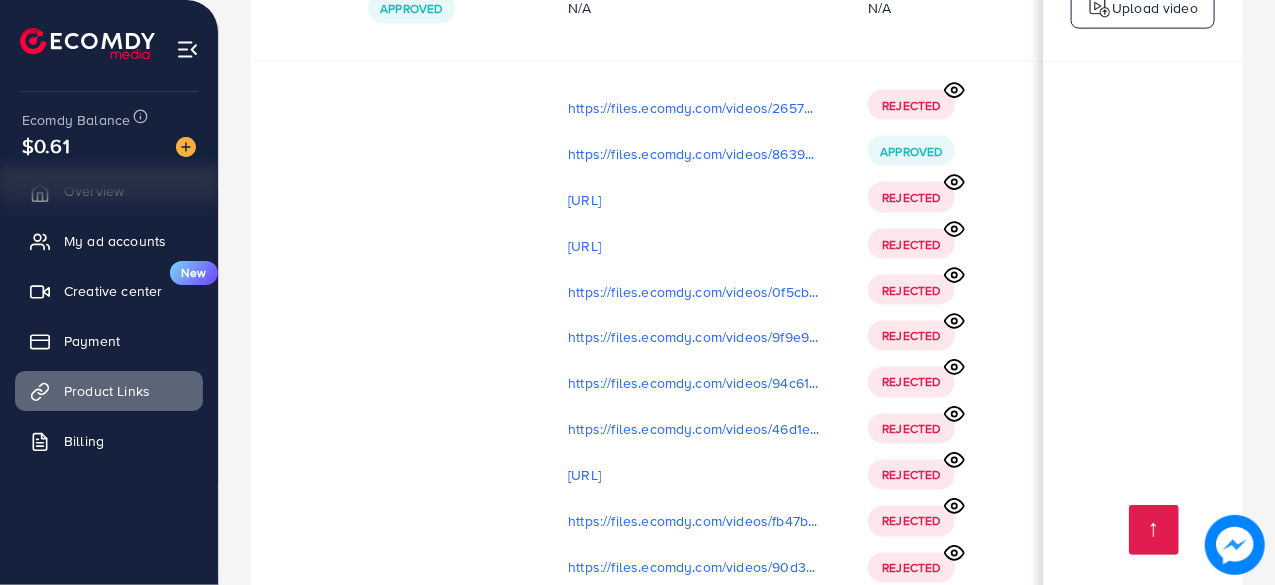 scroll, scrollTop: 16605, scrollLeft: 0, axis: vertical 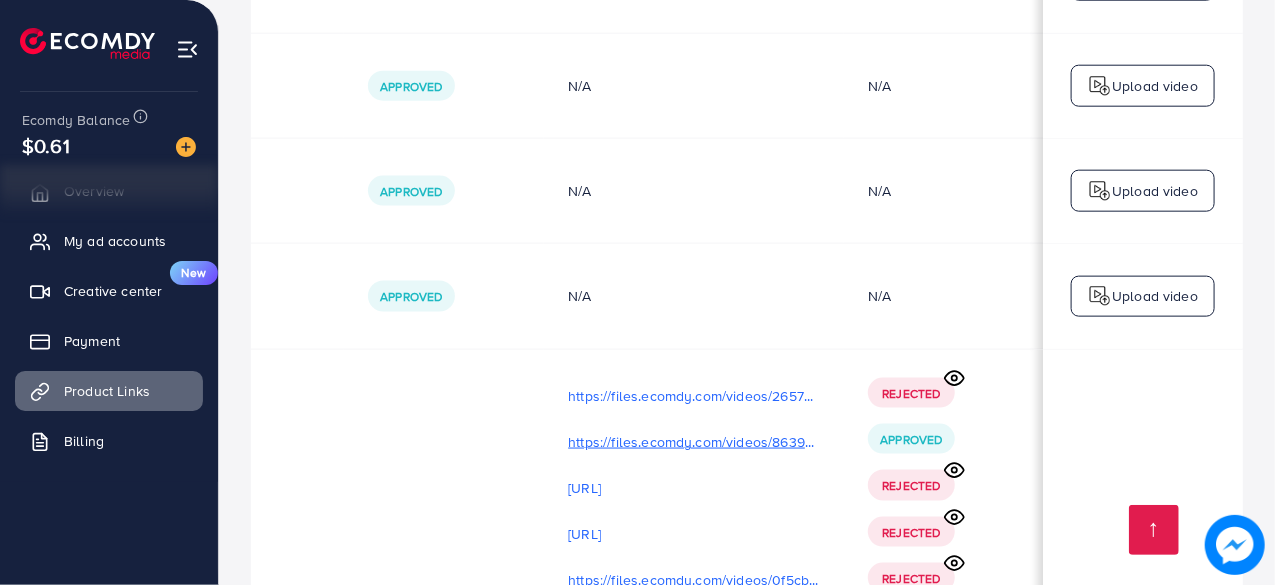 click on "https://files.ecomdy.com/videos/8639e3aa-c7d0-4c8b-815a-4f0d42eb8bec-1754527071787.mp4" at bounding box center (694, 442) 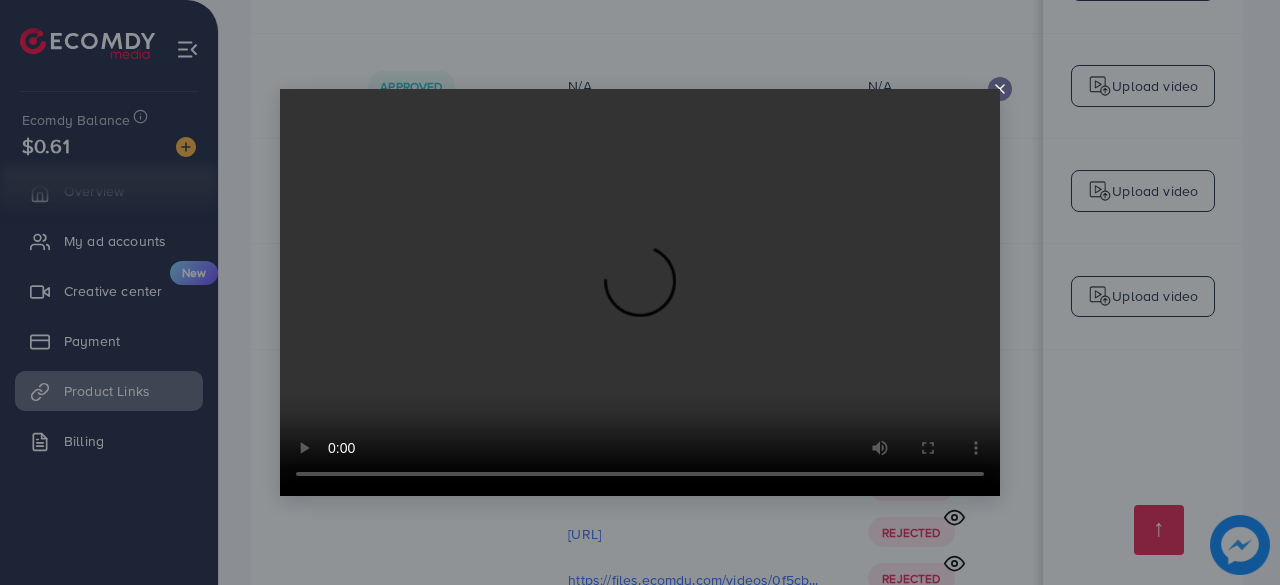 click at bounding box center (640, 292) 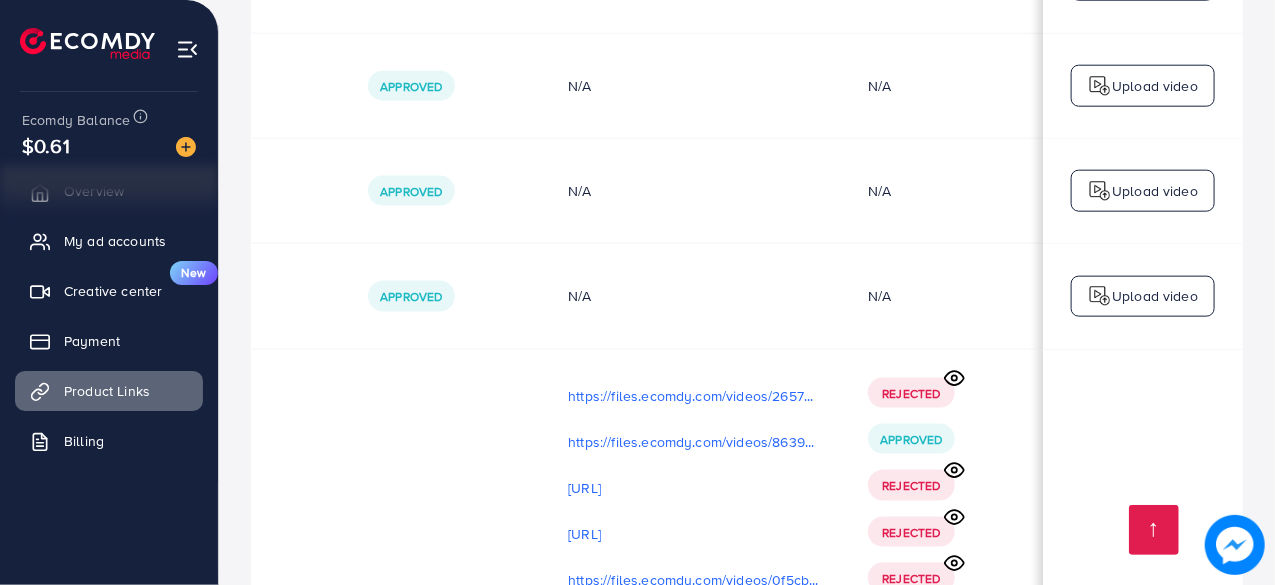 scroll, scrollTop: 12, scrollLeft: 690, axis: both 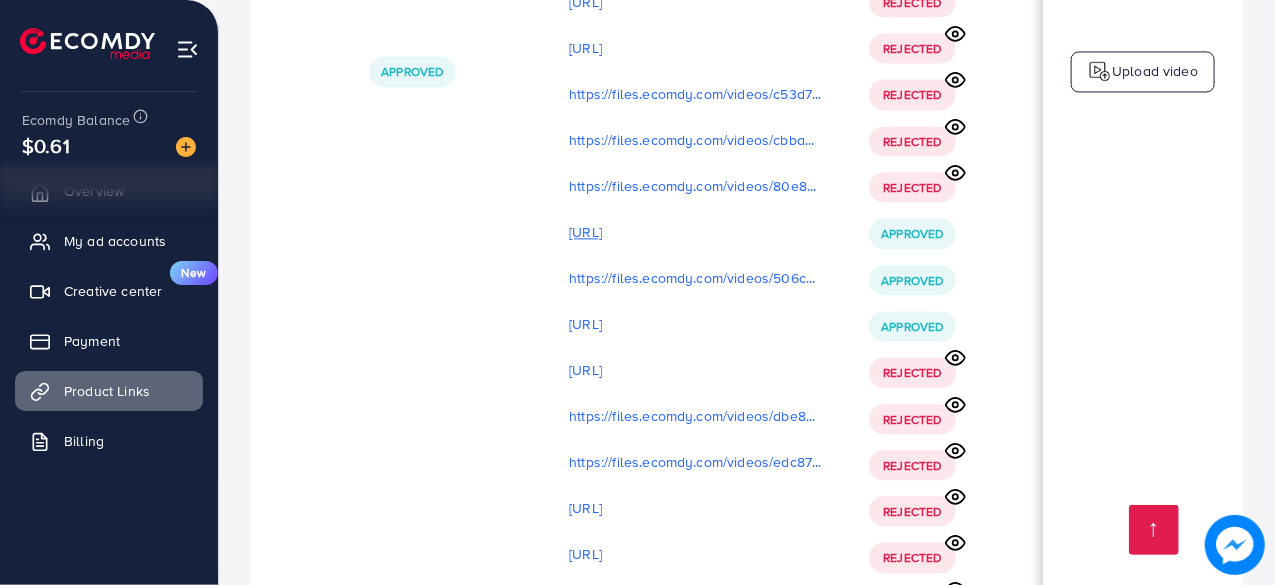 click on "https://files.ecomdy.com/videos/ee98a399-9477-4896-8bad-ed88247eeb44-1754527341699.mp4" at bounding box center (585, 232) 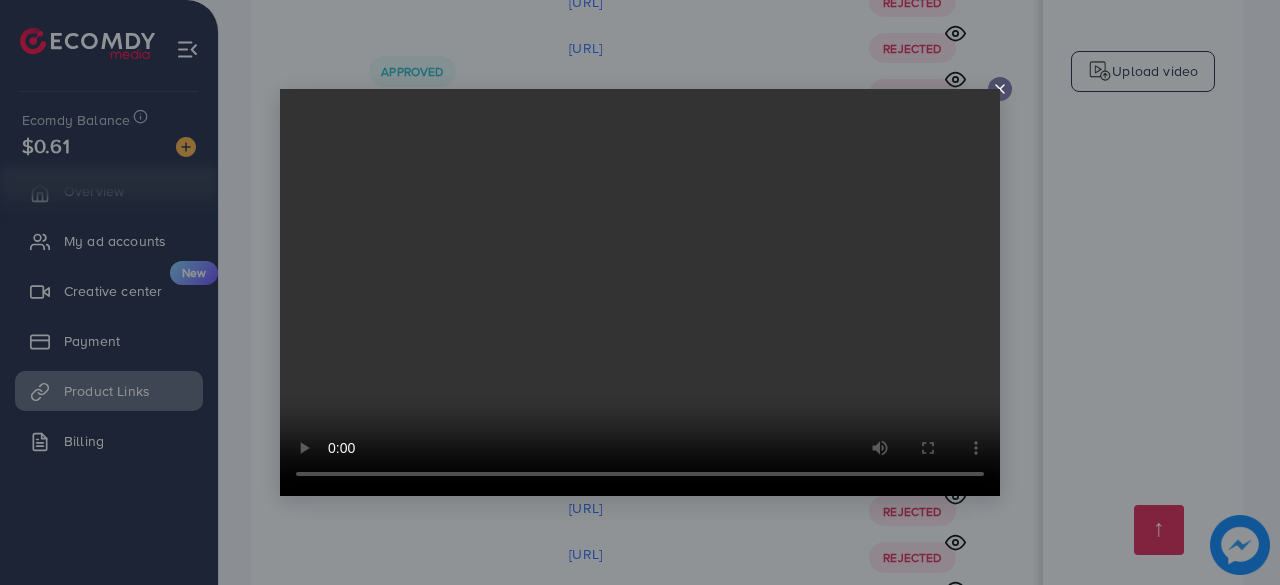 click at bounding box center (640, 292) 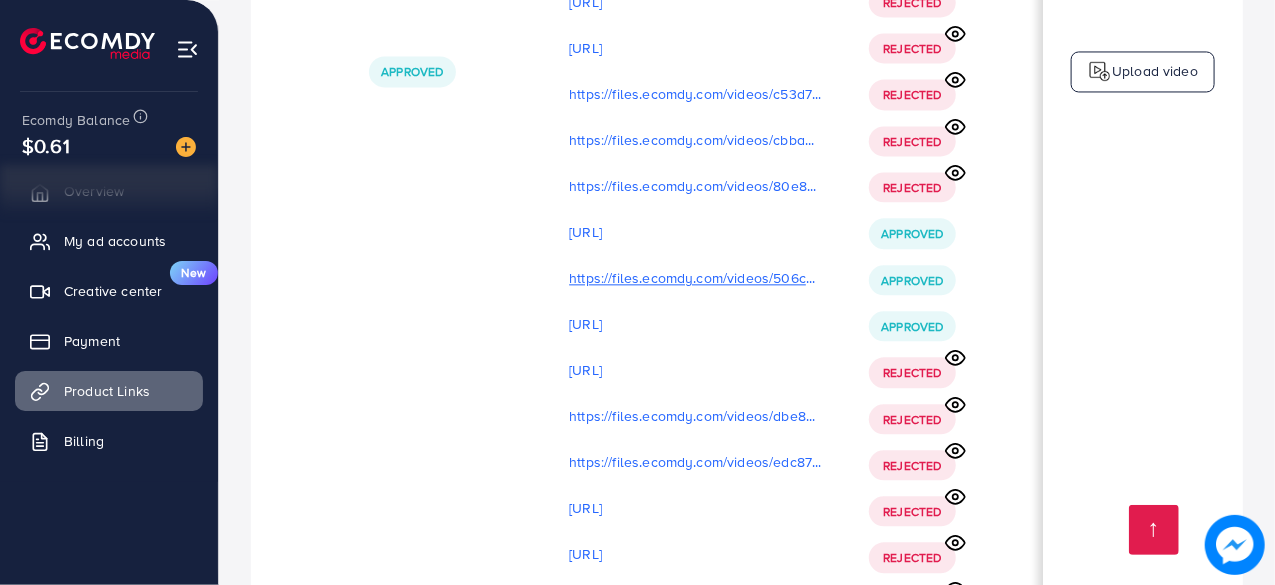 click on "https://files.ecomdy.com/videos/506cb0fd-8cf7-4424-9cc3-fb0e9d5b7570-1754527364276.mp4" at bounding box center [695, 278] 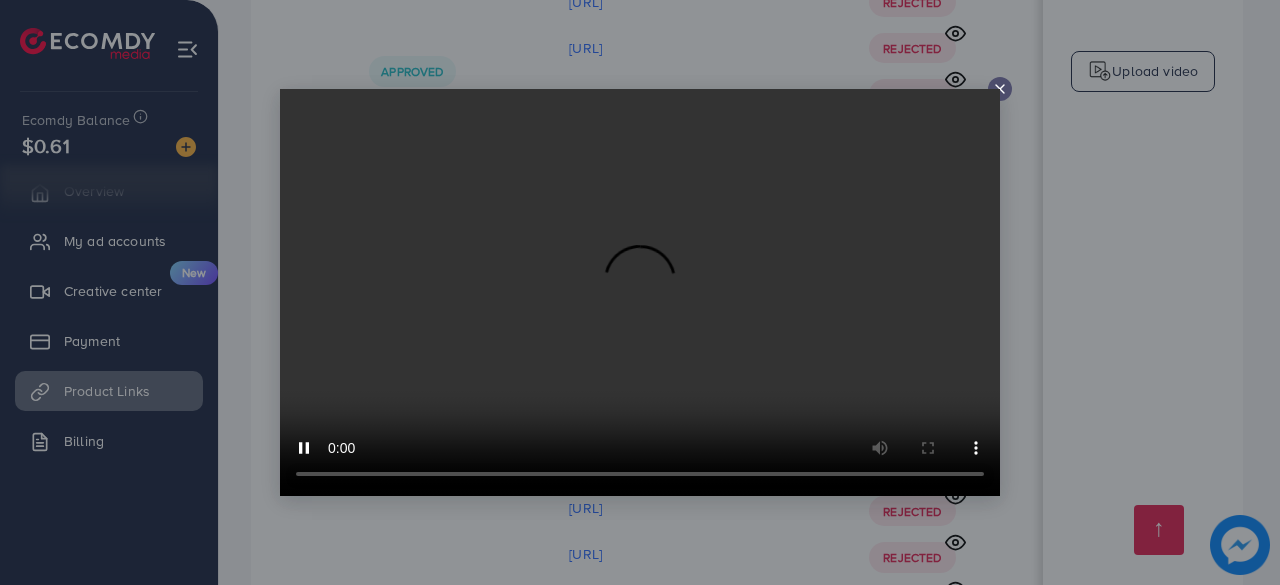 click at bounding box center [640, 292] 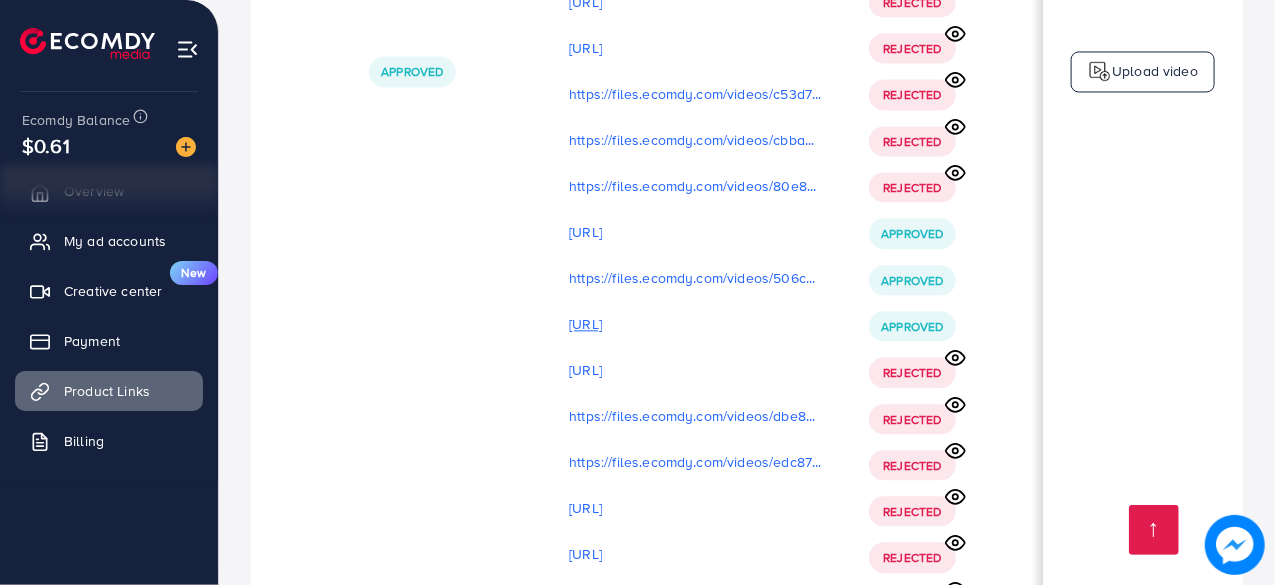click on "https://files.ecomdy.com/videos/c785f8af-7085-47a3-a7a5-0cea5896284e-1754527390385.mp4" at bounding box center [585, 324] 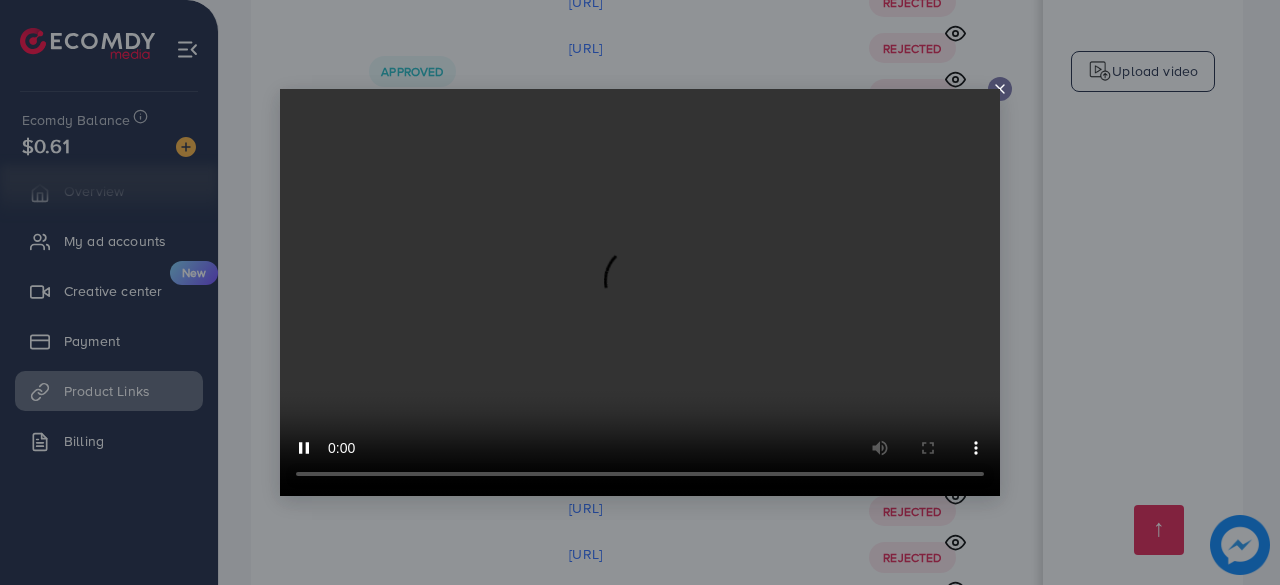 click at bounding box center (640, 292) 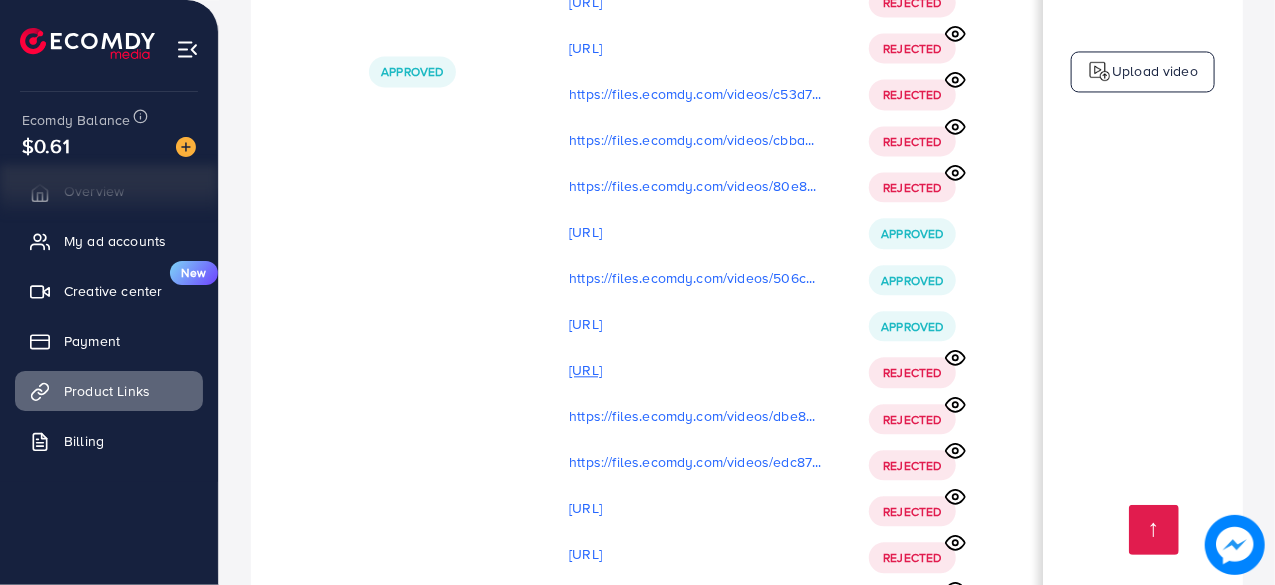 click on "https://files.ecomdy.com/videos/32e5e4d2-8212-4e5a-b5f0-38f7788e24ef-1754527407595.mp4" at bounding box center (585, 370) 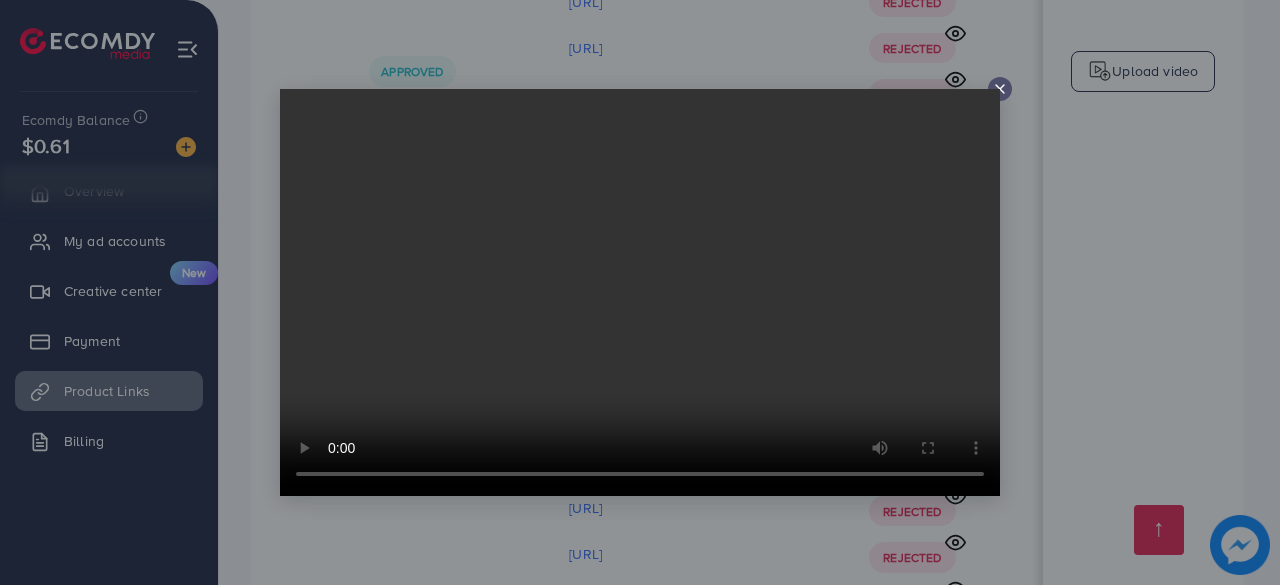 click at bounding box center (640, 292) 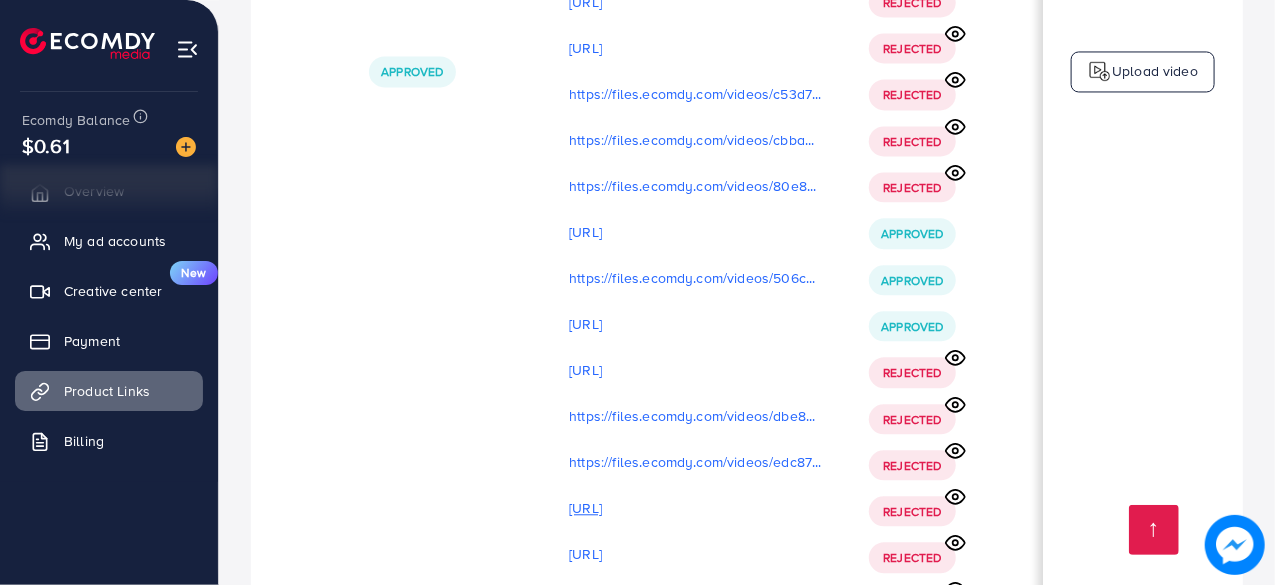 click on "https://files.ecomdy.com/videos/40849235-f562-4877-868b-cf63d3c5f5f9-1754527512397.mp4" at bounding box center (585, 508) 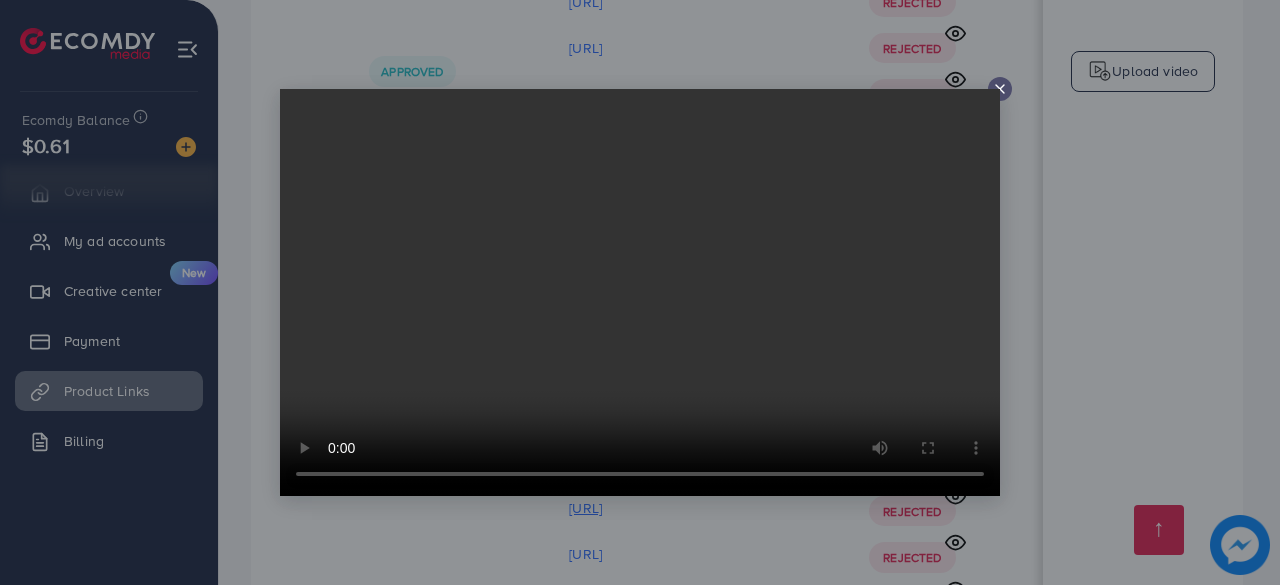 type 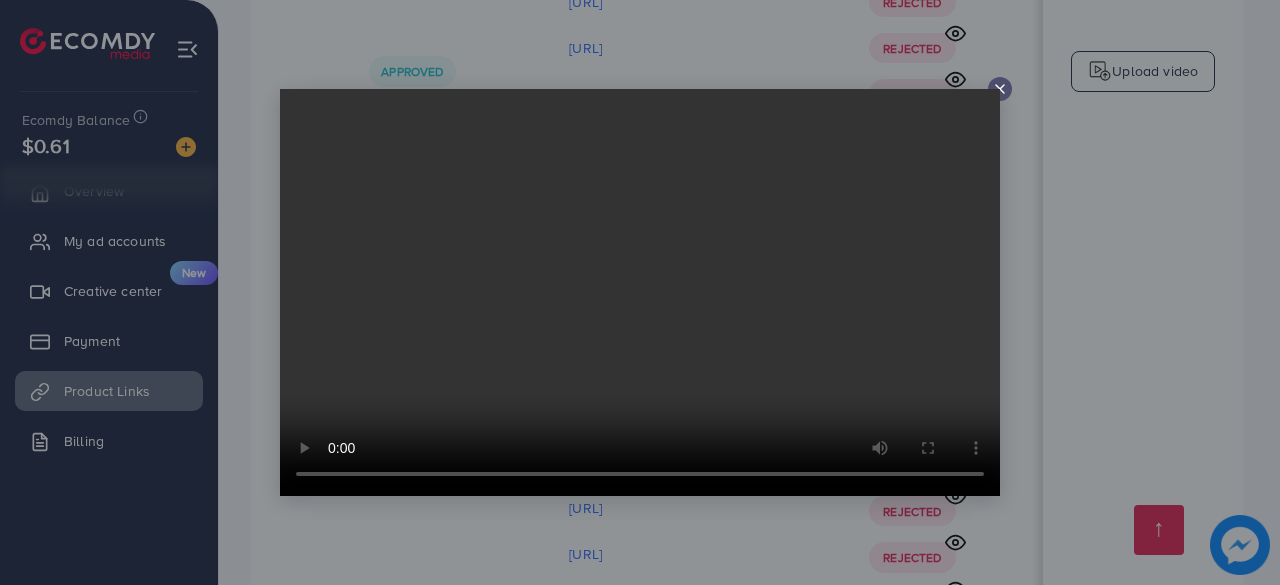 click at bounding box center [640, 292] 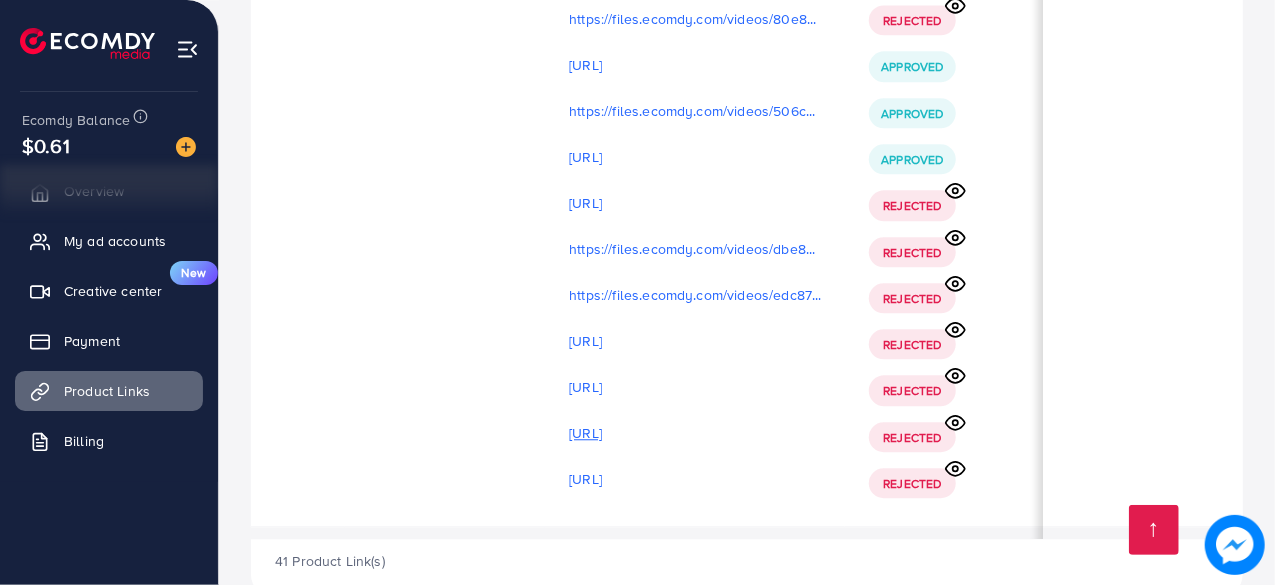 scroll, scrollTop: 17705, scrollLeft: 0, axis: vertical 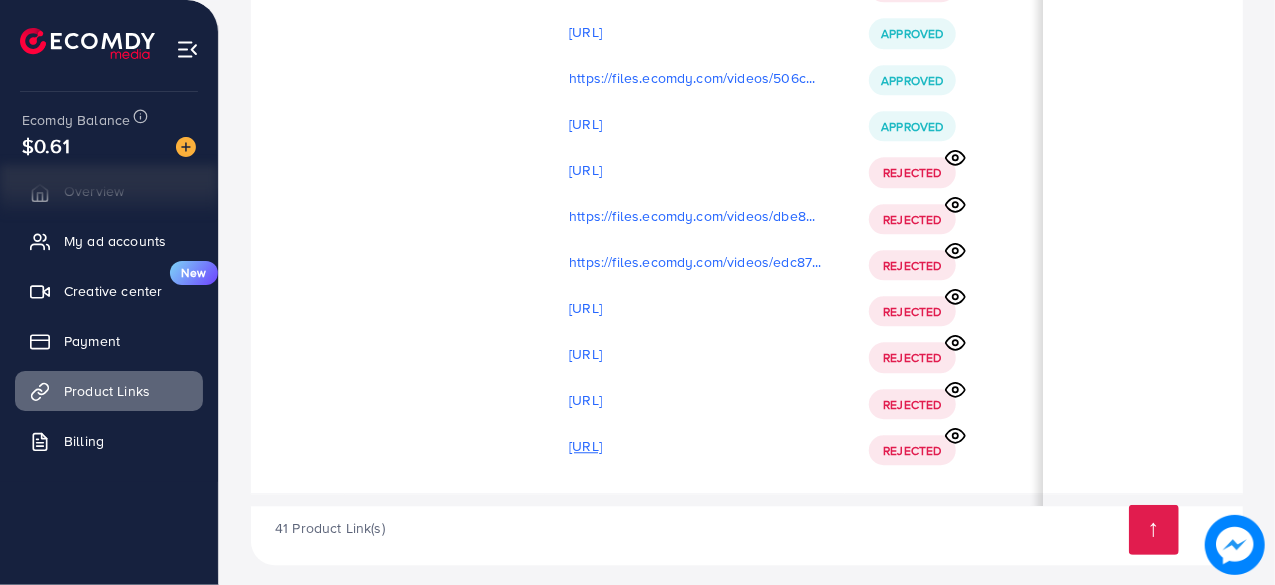 click on "https://files.ecomdy.com/videos/f9bbb96c-f451-499a-825b-e83498c32a9e-1754527727105.mp4" at bounding box center (585, 446) 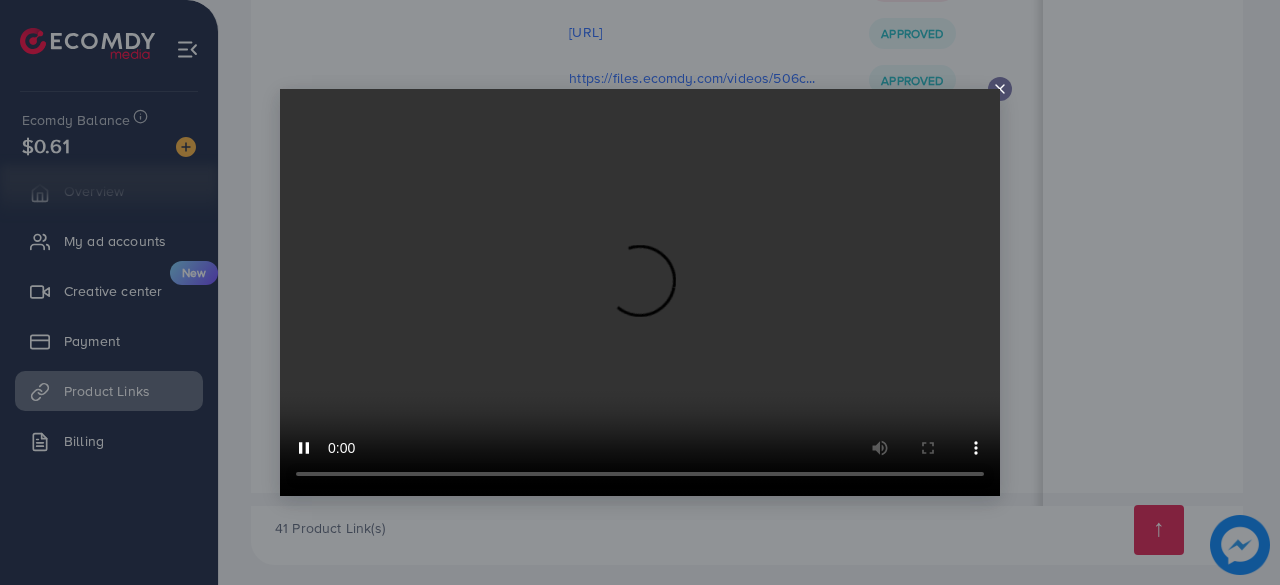click at bounding box center (640, 292) 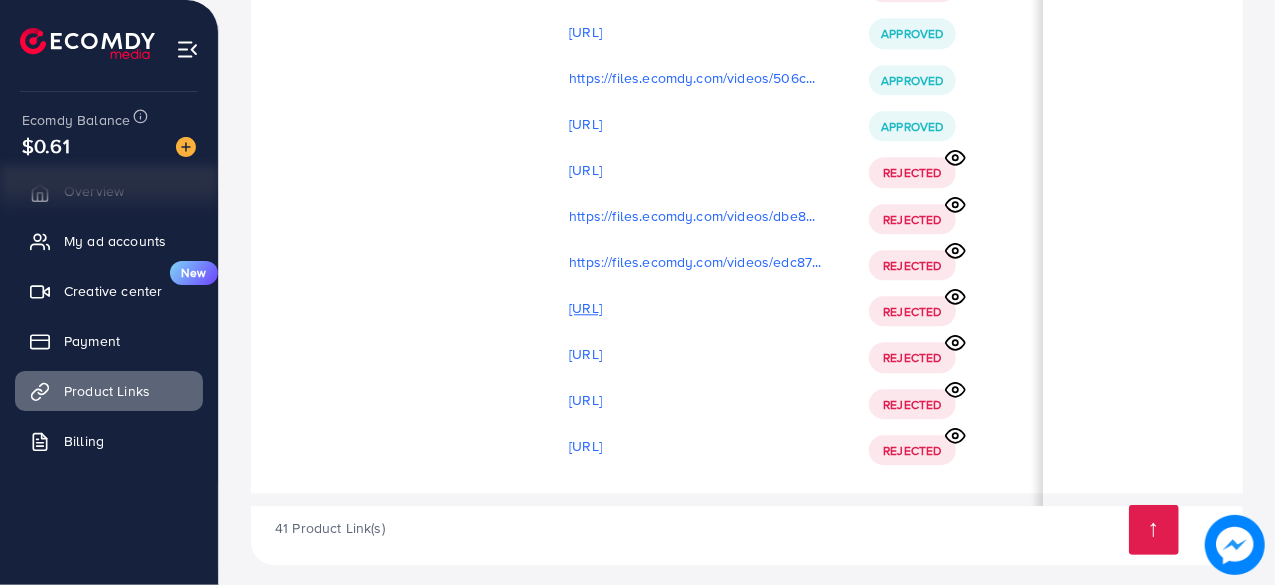 scroll, scrollTop: 0, scrollLeft: 690, axis: horizontal 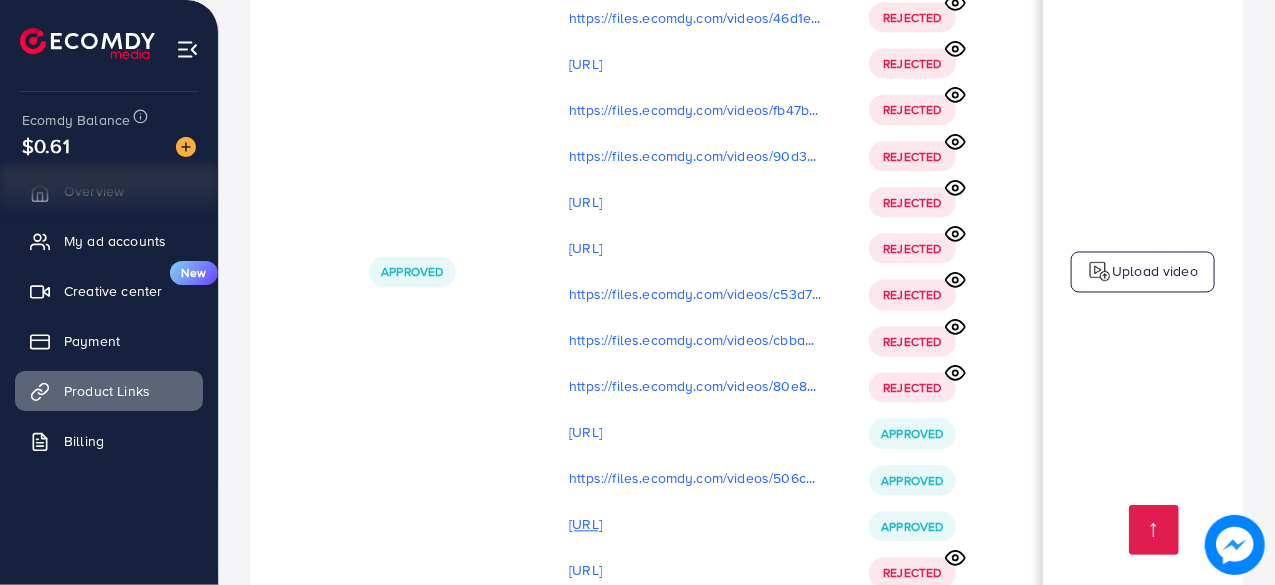 click on "https://files.ecomdy.com/videos/c785f8af-7085-47a3-a7a5-0cea5896284e-1754527390385.mp4" at bounding box center (585, 524) 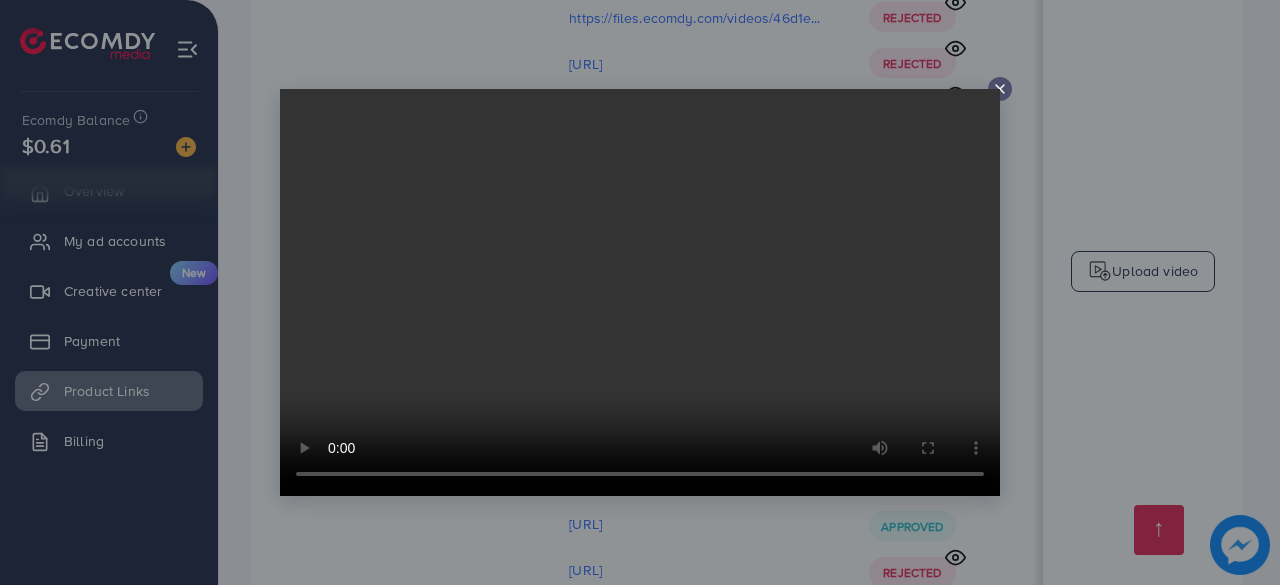 drag, startPoint x: 1111, startPoint y: 393, endPoint x: 1088, endPoint y: 393, distance: 23 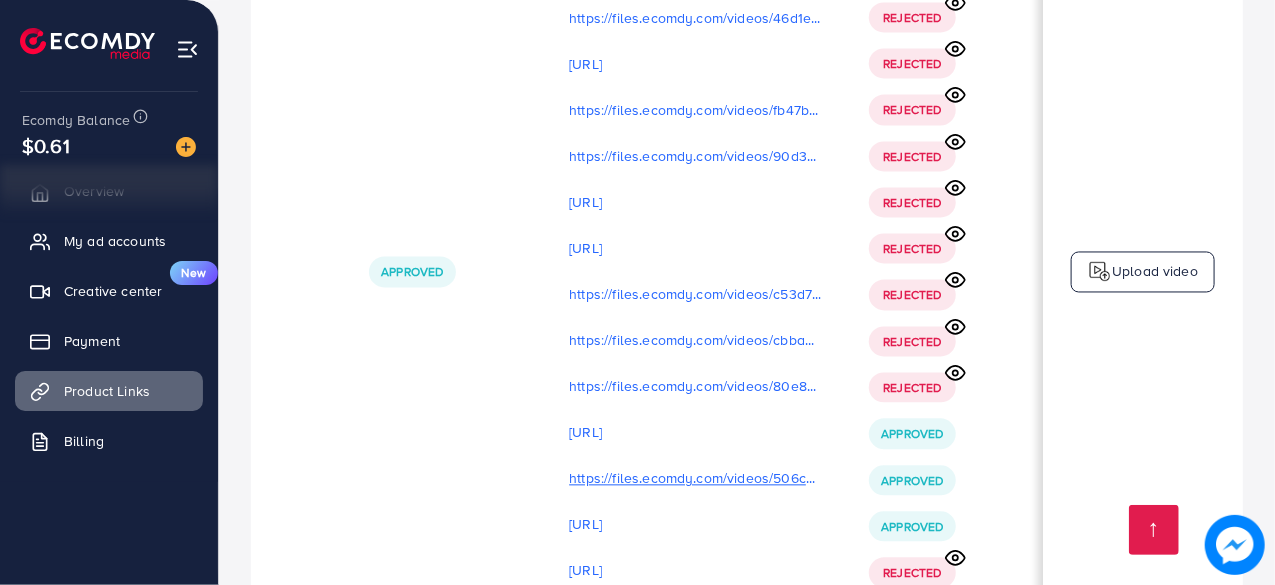 click on "https://files.ecomdy.com/videos/506cb0fd-8cf7-4424-9cc3-fb0e9d5b7570-1754527364276.mp4" at bounding box center (695, 478) 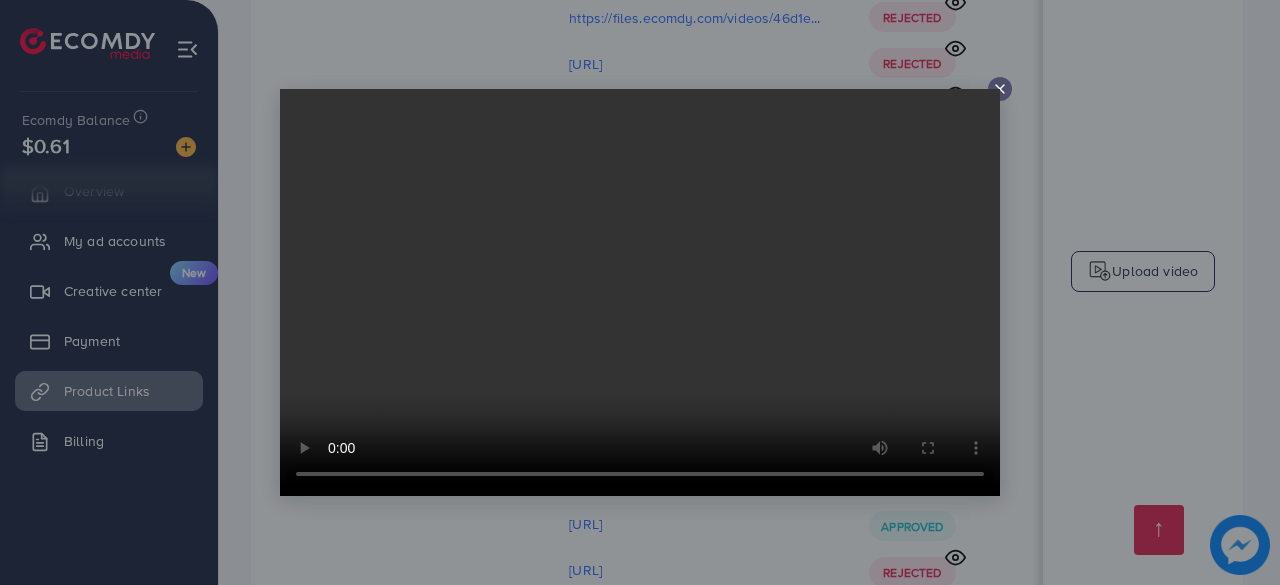 click at bounding box center [640, 292] 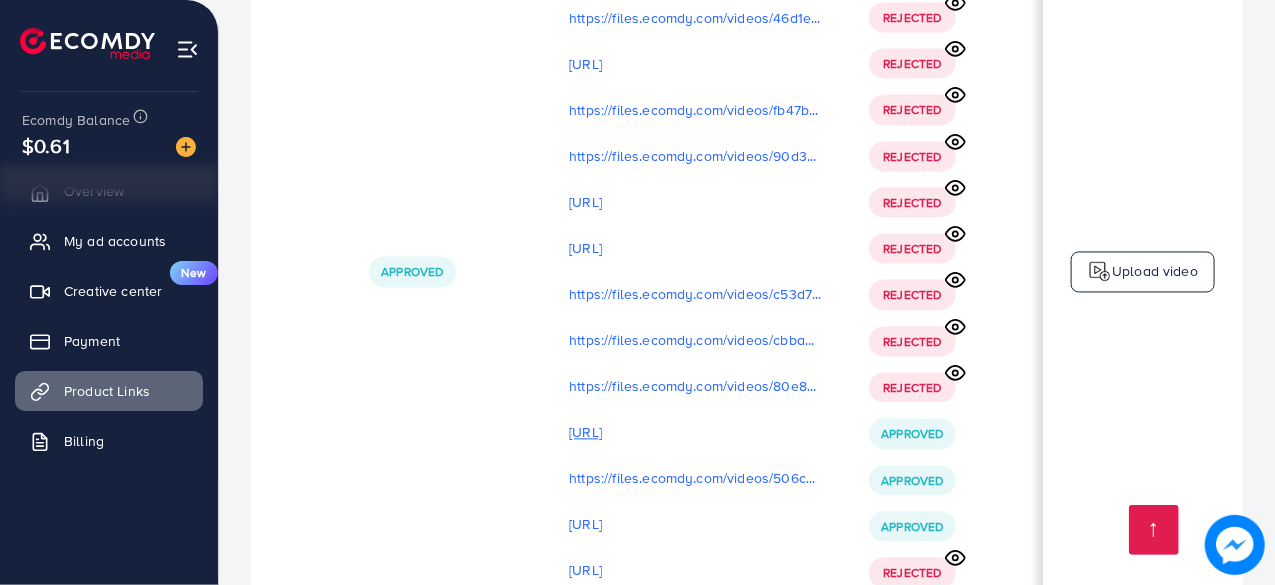 click on "https://files.ecomdy.com/videos/ee98a399-9477-4896-8bad-ed88247eeb44-1754527341699.mp4" at bounding box center [585, 432] 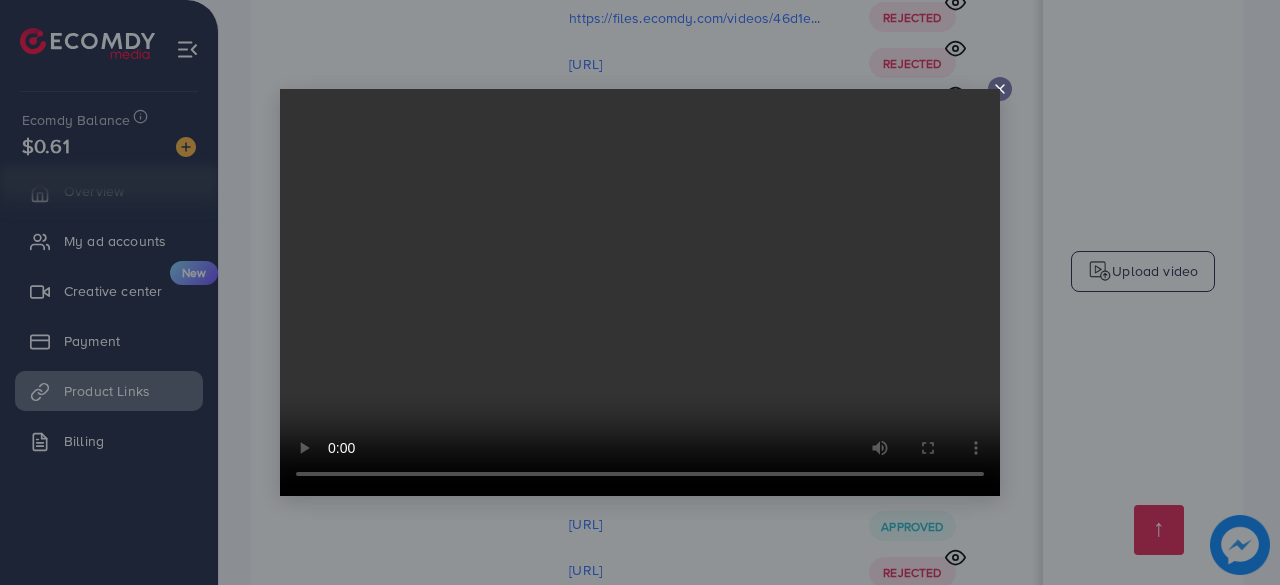 click at bounding box center [640, 292] 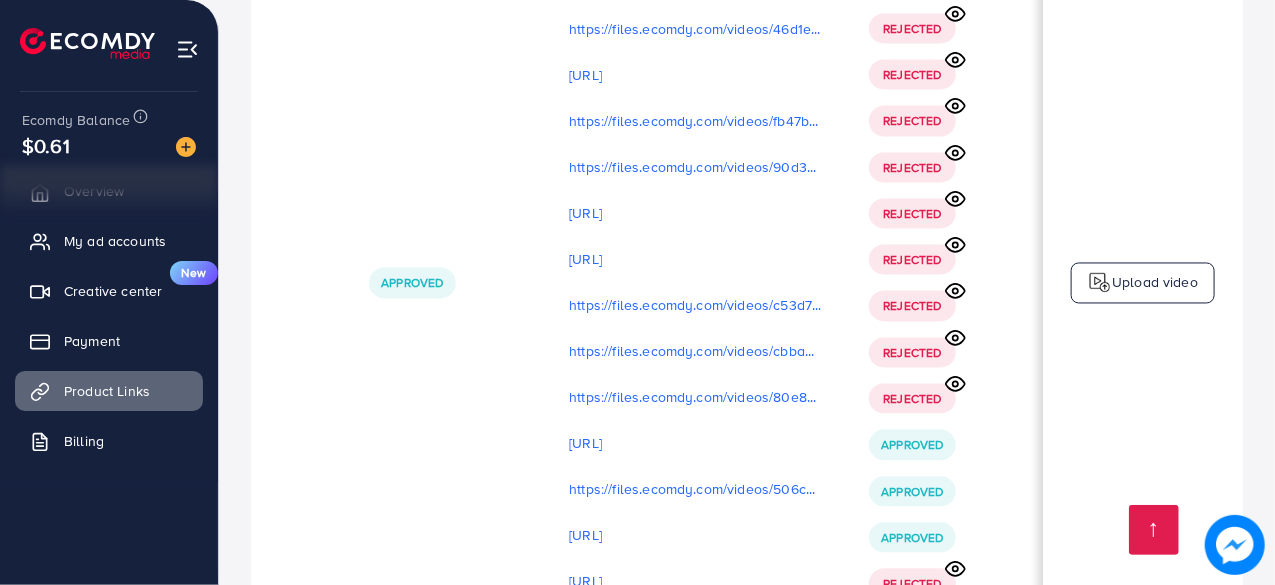scroll, scrollTop: 0, scrollLeft: 690, axis: horizontal 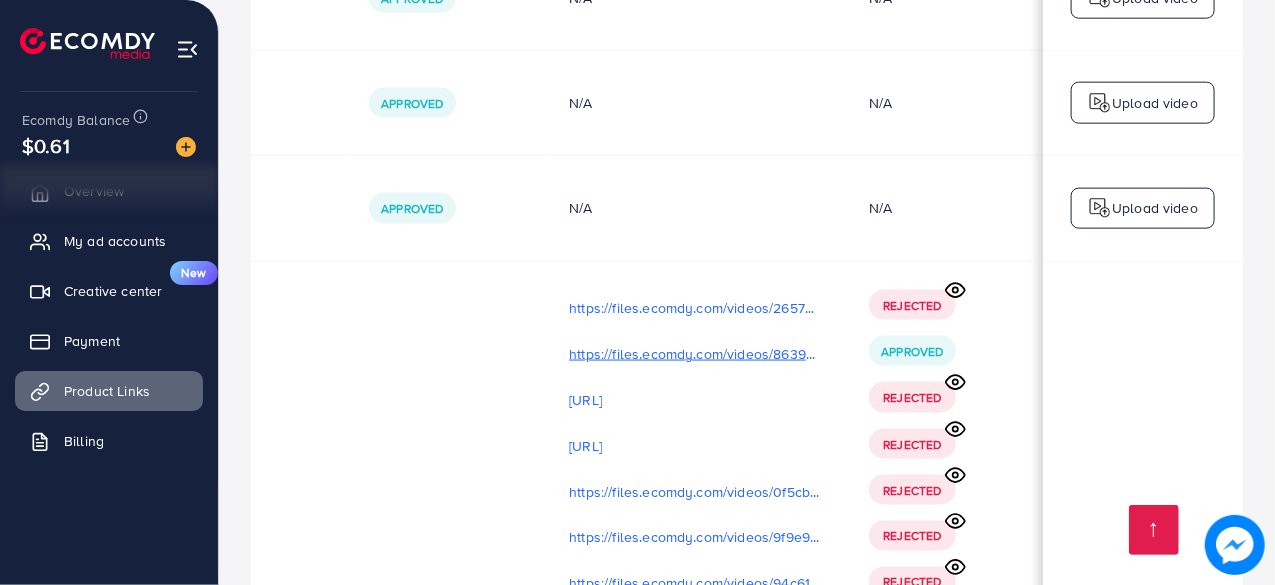 click on "https://files.ecomdy.com/videos/8639e3aa-c7d0-4c8b-815a-4f0d42eb8bec-1754527071787.mp4" at bounding box center [695, 354] 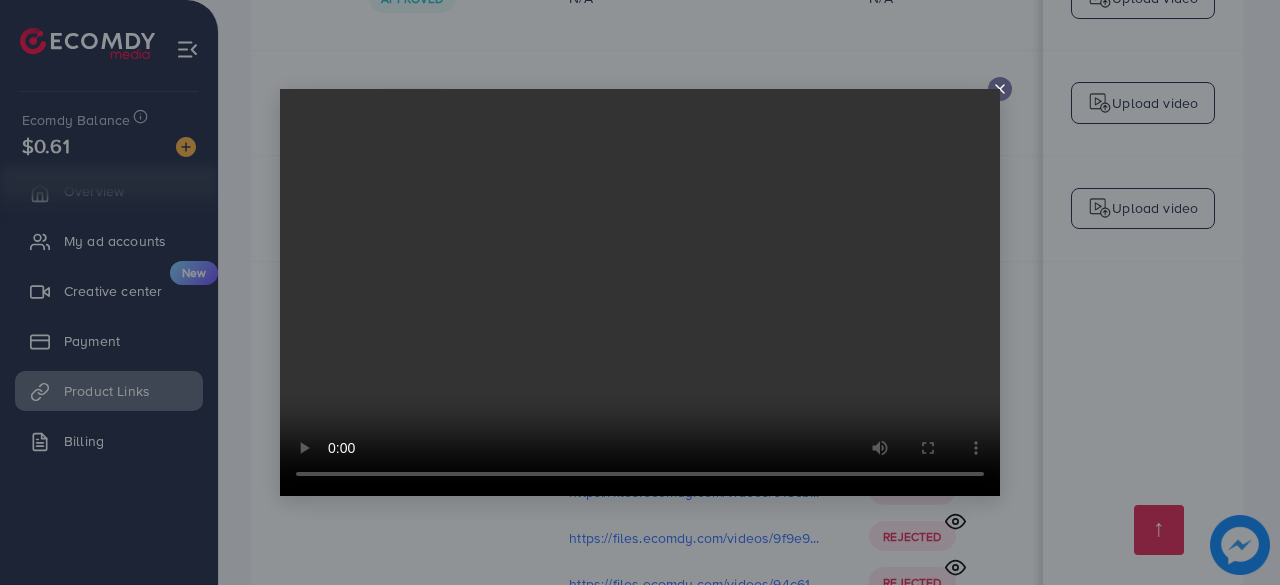 click at bounding box center [640, 292] 